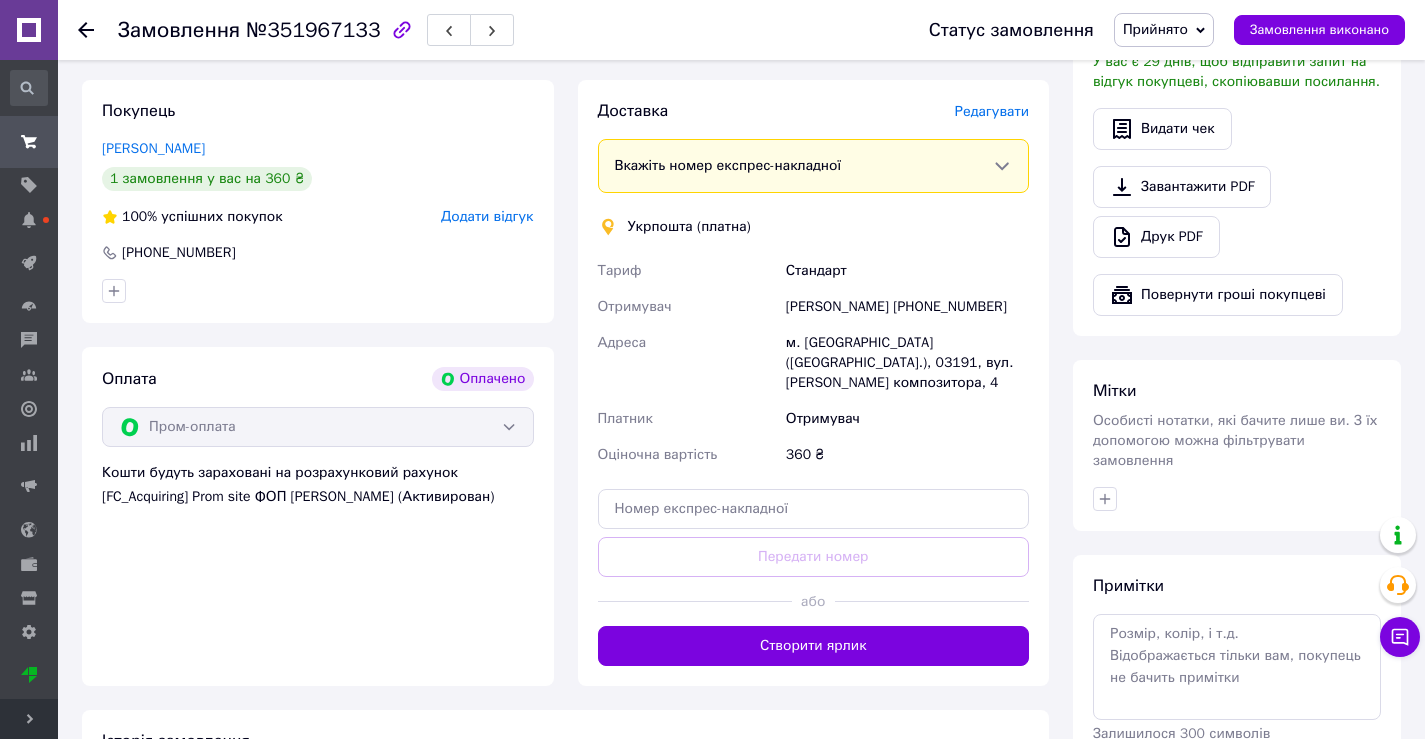 scroll, scrollTop: 700, scrollLeft: 0, axis: vertical 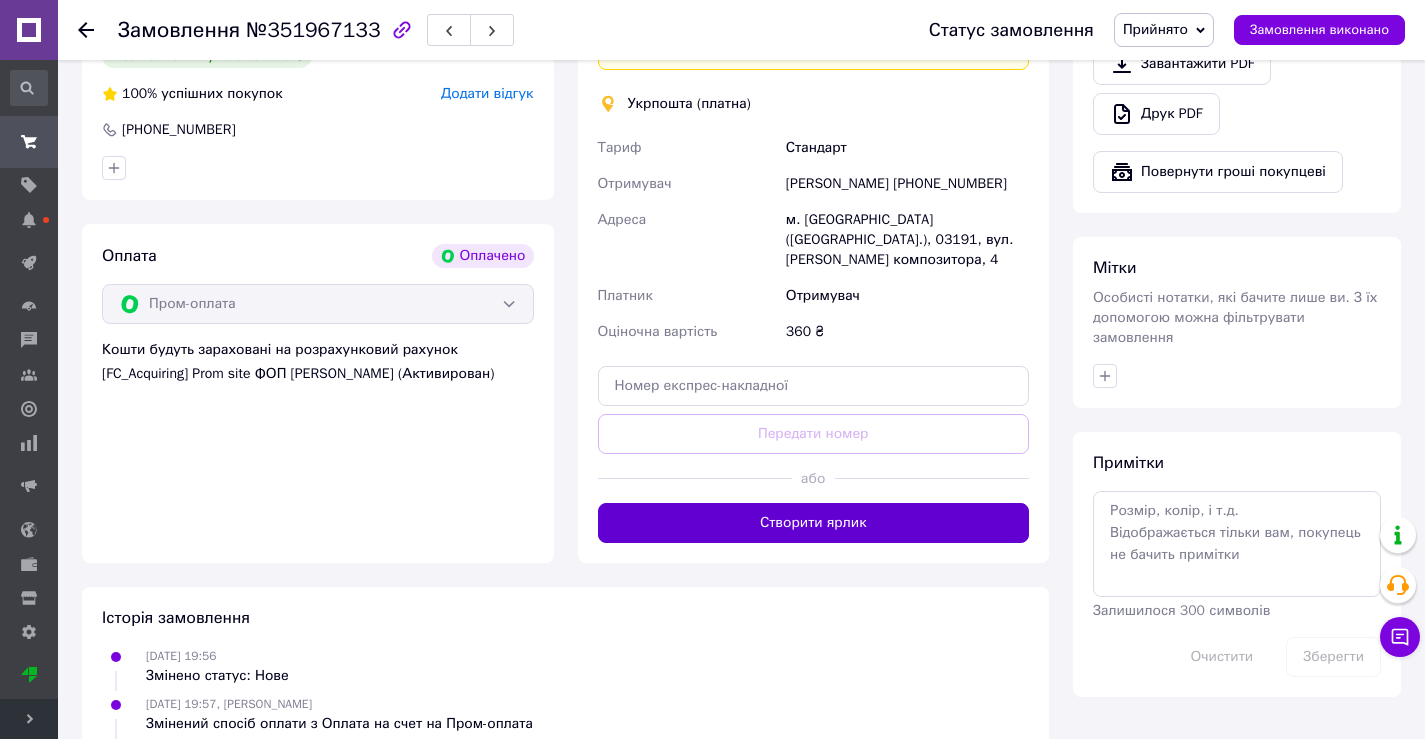 click on "Створити ярлик" at bounding box center [814, 523] 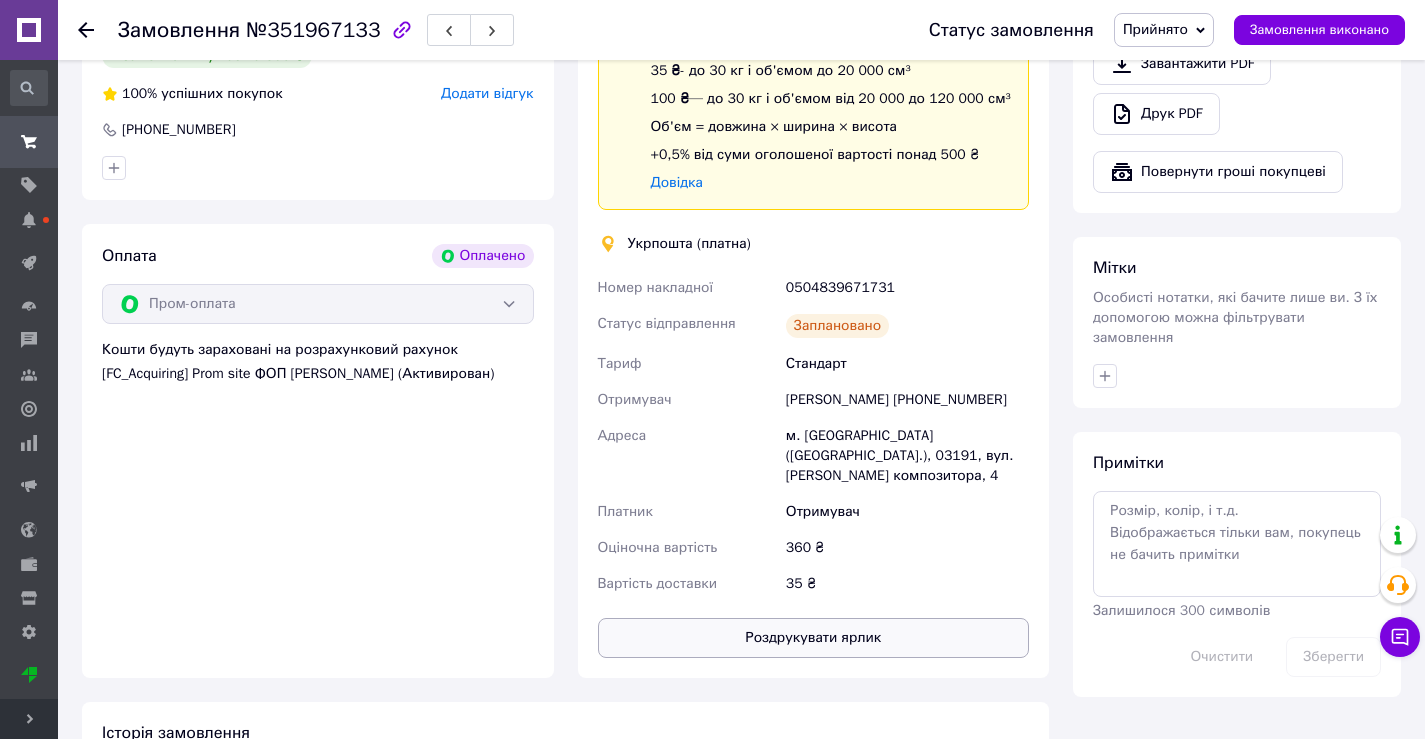 click on "Роздрукувати ярлик" at bounding box center (814, 638) 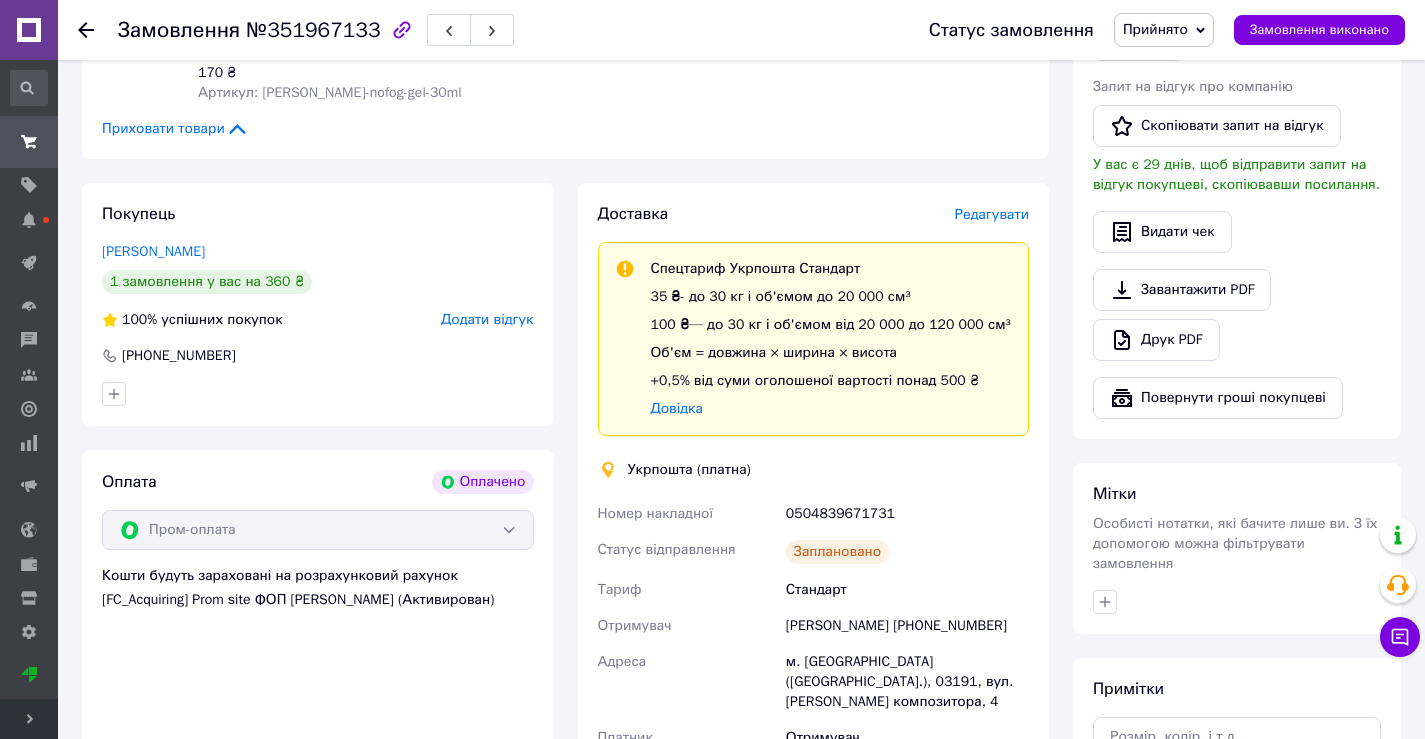 scroll, scrollTop: 700, scrollLeft: 0, axis: vertical 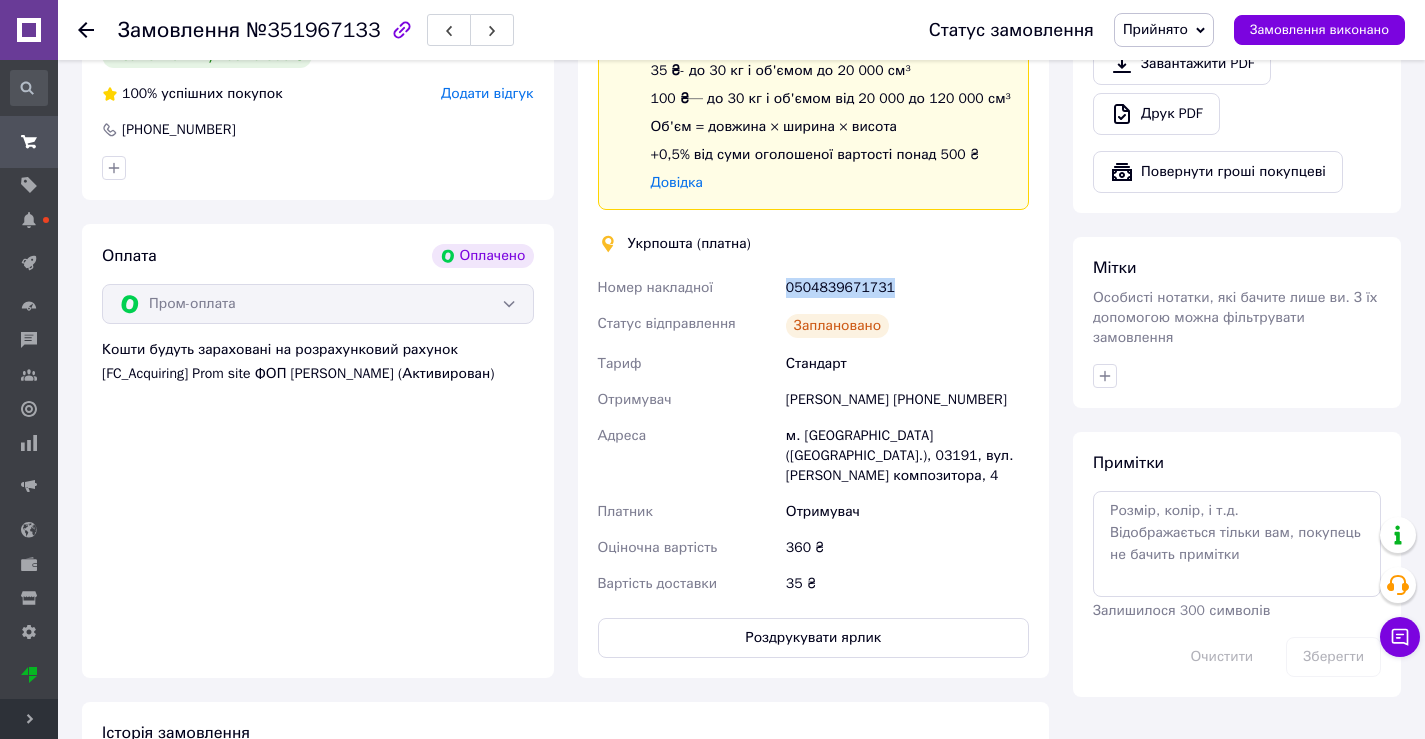 drag, startPoint x: 891, startPoint y: 285, endPoint x: 781, endPoint y: 285, distance: 110 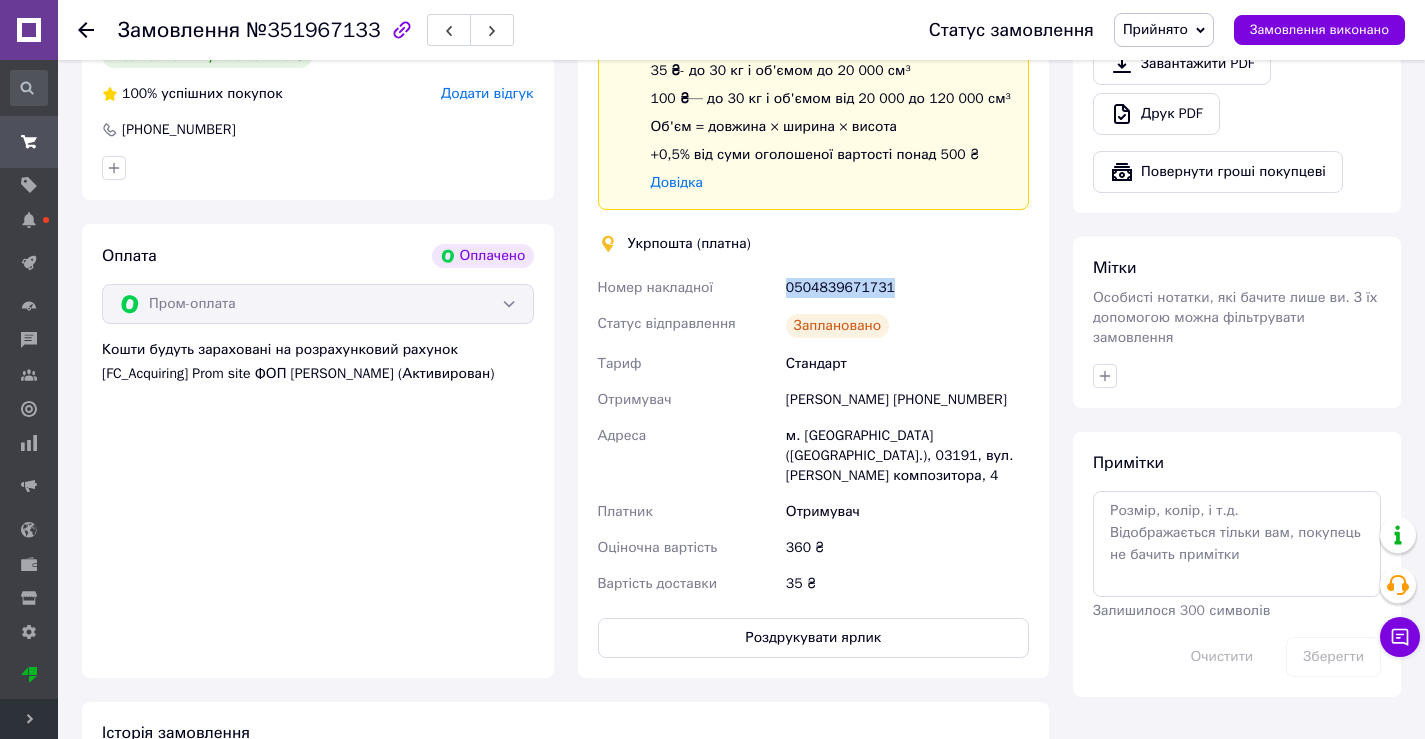click on "0504839671731" at bounding box center [907, 288] 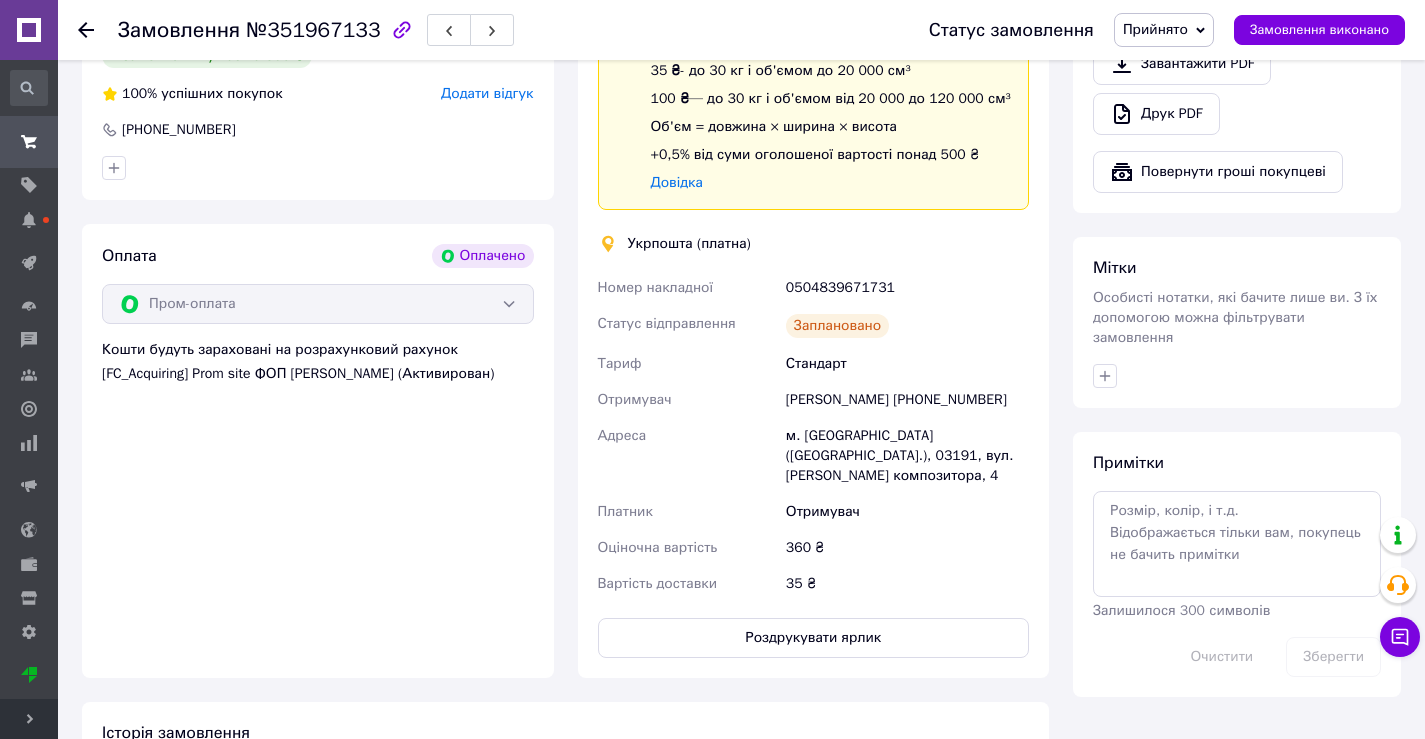click on "Всього 2 товари 360 ₴ Доставка 35 ₴ Всього до сплати 360 ₴ Дії Написати покупцеві   Надіслати інструкцію Viber Telegram Запит на відгук про компанію   Скопіювати запит на відгук У вас є 29 днів, щоб відправити запит на відгук покупцеві, скопіювавши посилання.   Видати чек   Завантажити PDF   Друк PDF   Повернути гроші покупцеві Мітки Особисті нотатки, які бачите лише ви. З їх допомогою можна фільтрувати замовлення Примітки Залишилося 300 символів Очистити Зберегти" at bounding box center (1237, 71) 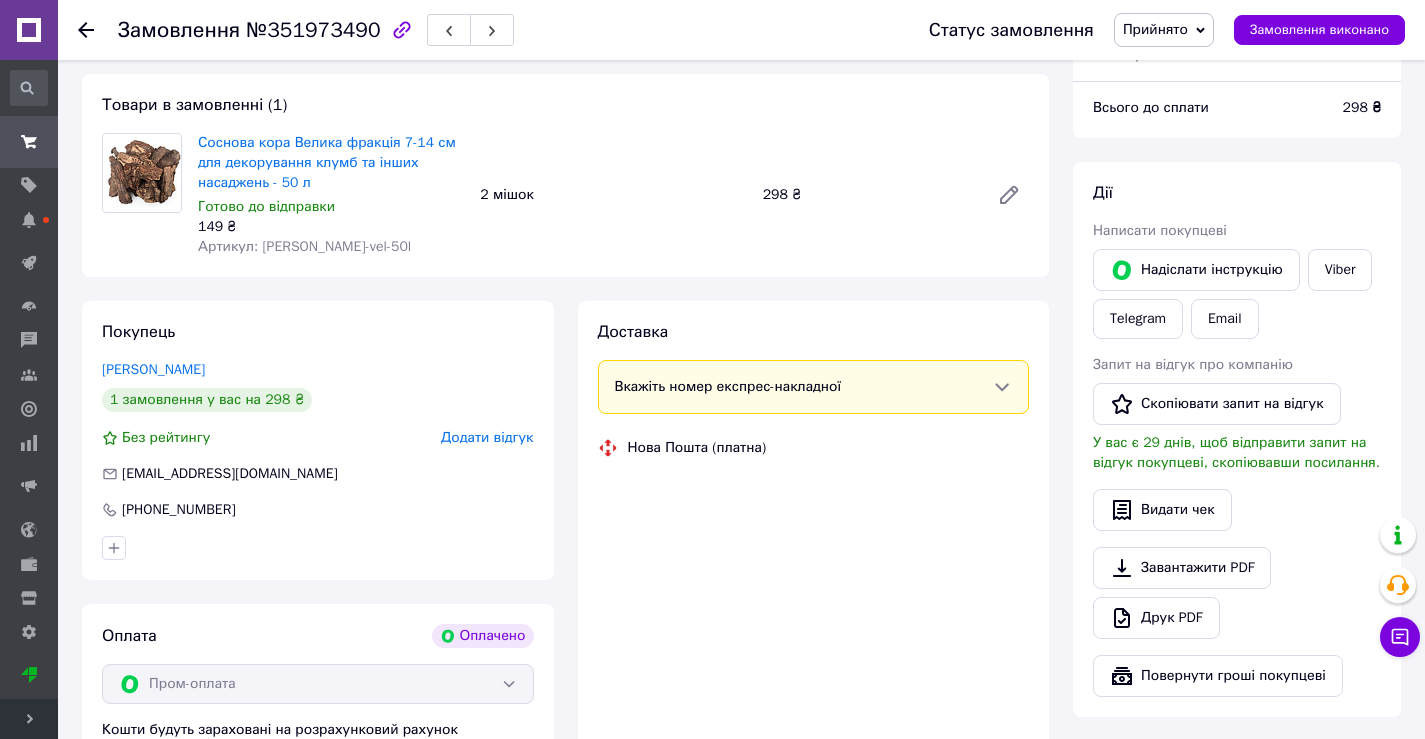 scroll, scrollTop: 477, scrollLeft: 0, axis: vertical 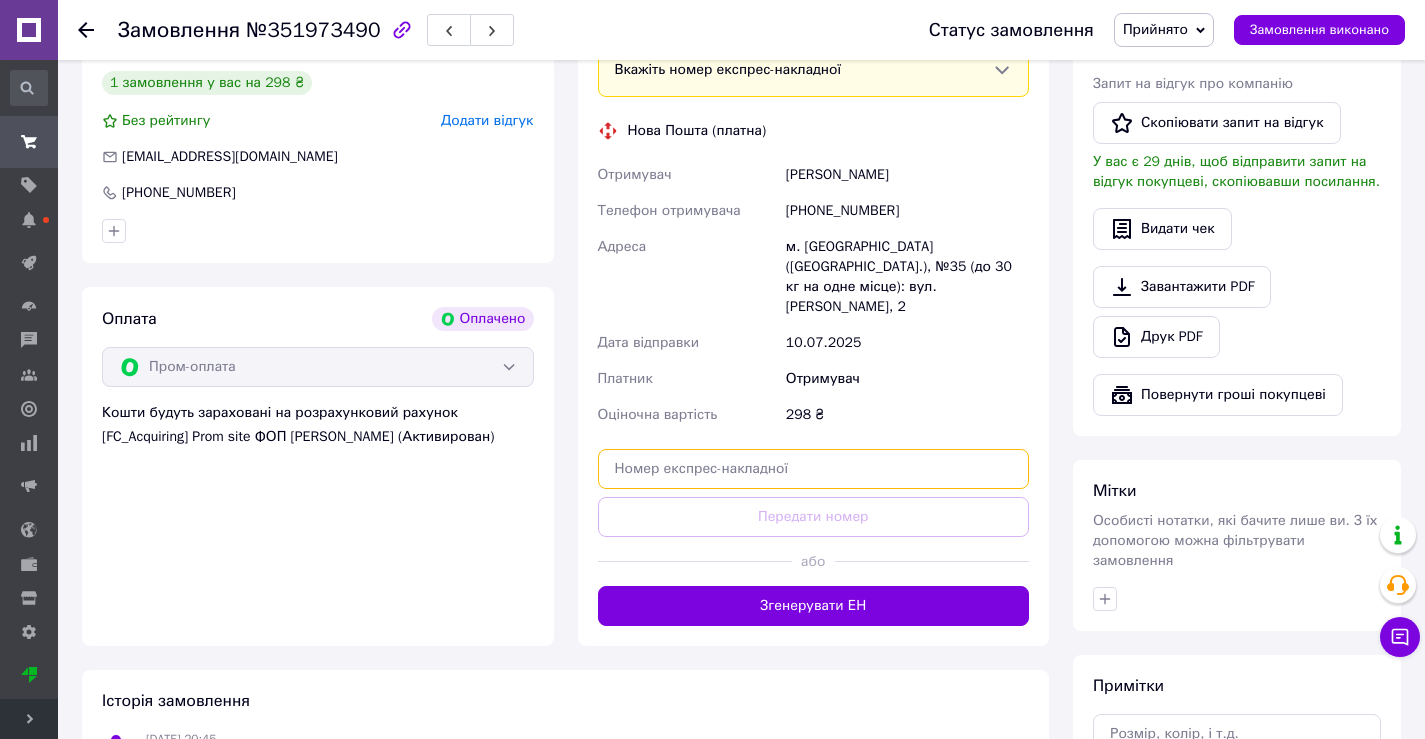 click at bounding box center (814, 469) 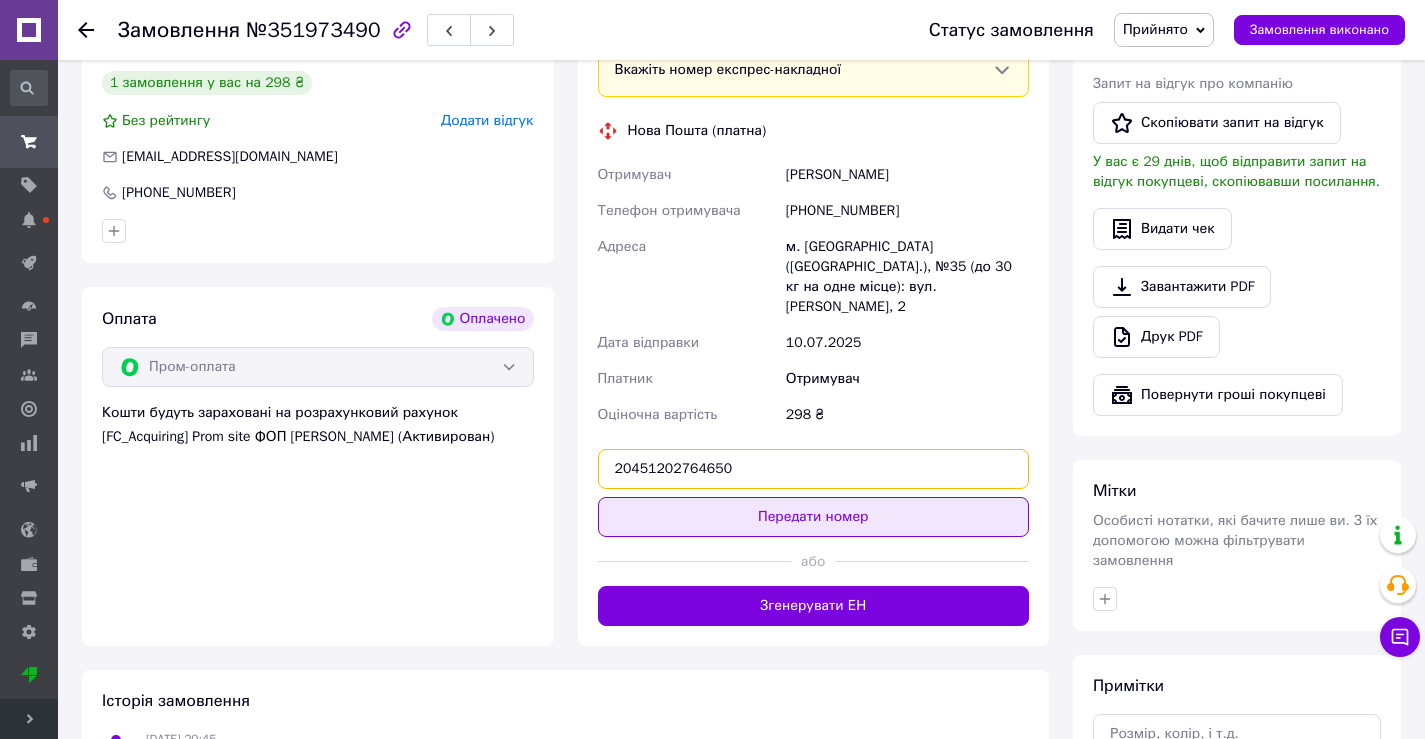 type on "20451202764650" 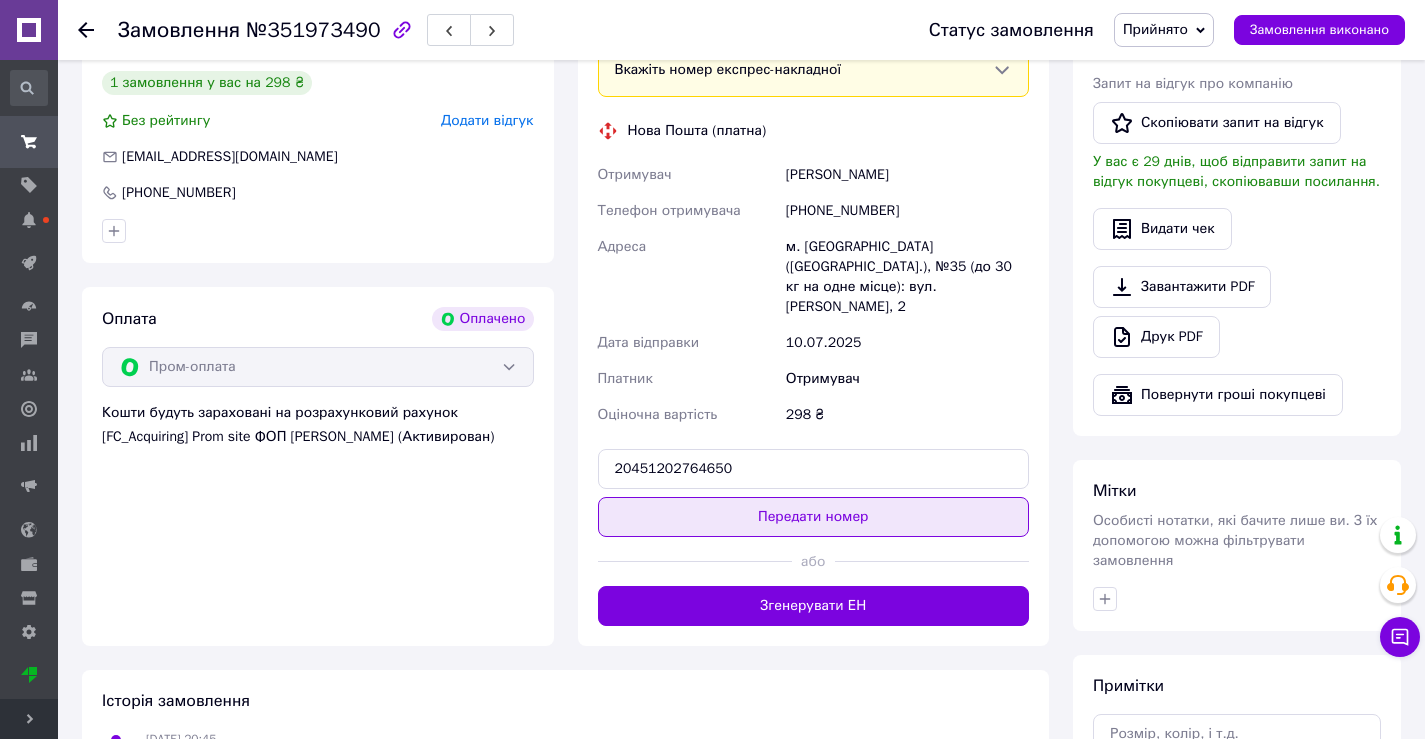 click on "Передати номер" at bounding box center (814, 517) 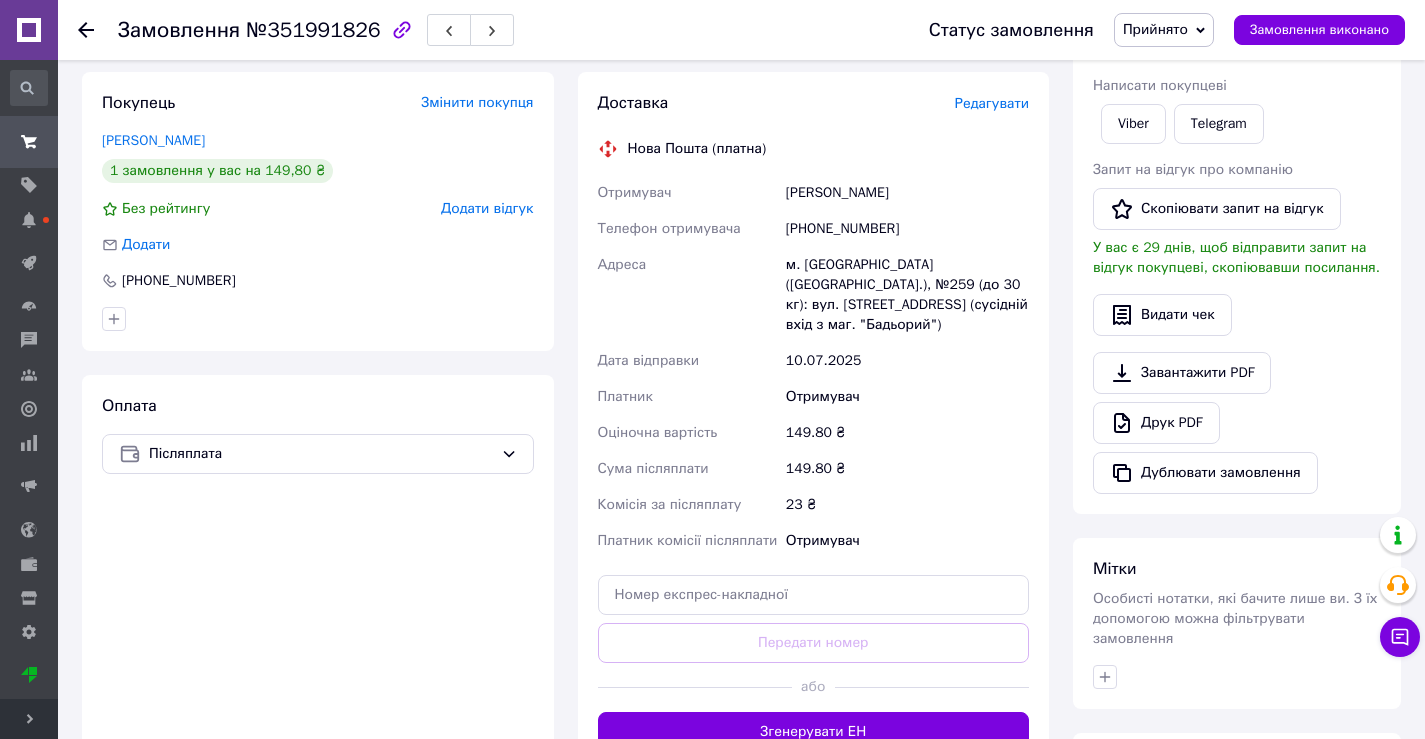 scroll, scrollTop: 400, scrollLeft: 0, axis: vertical 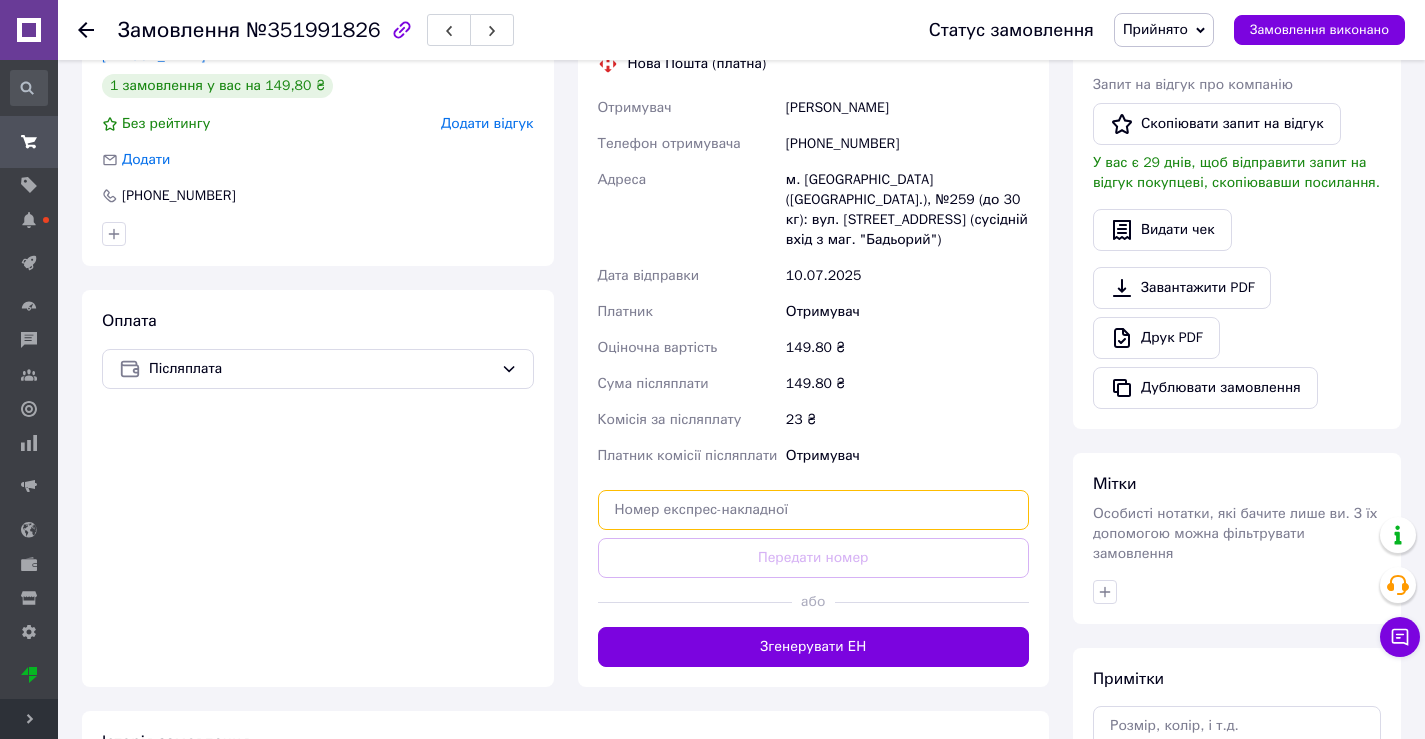 click at bounding box center [814, 510] 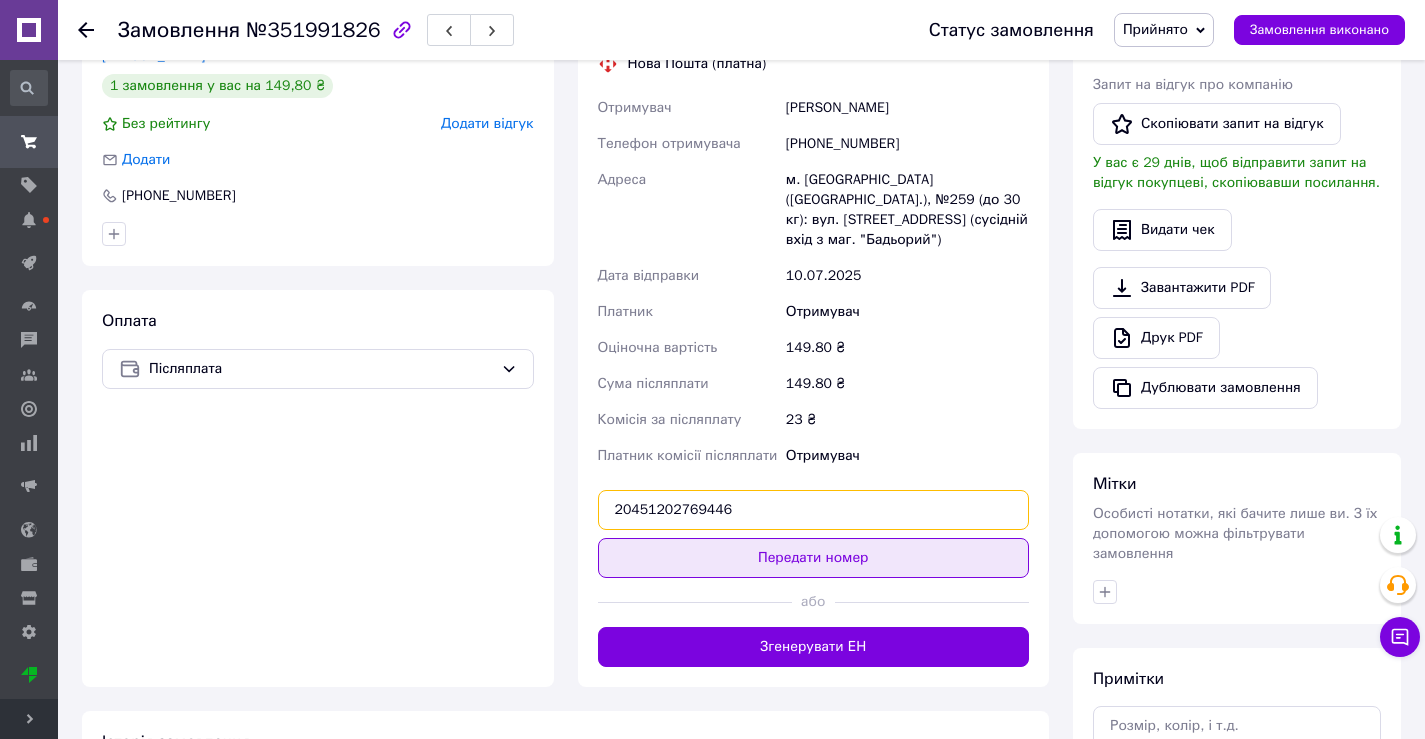 type on "20451202769446" 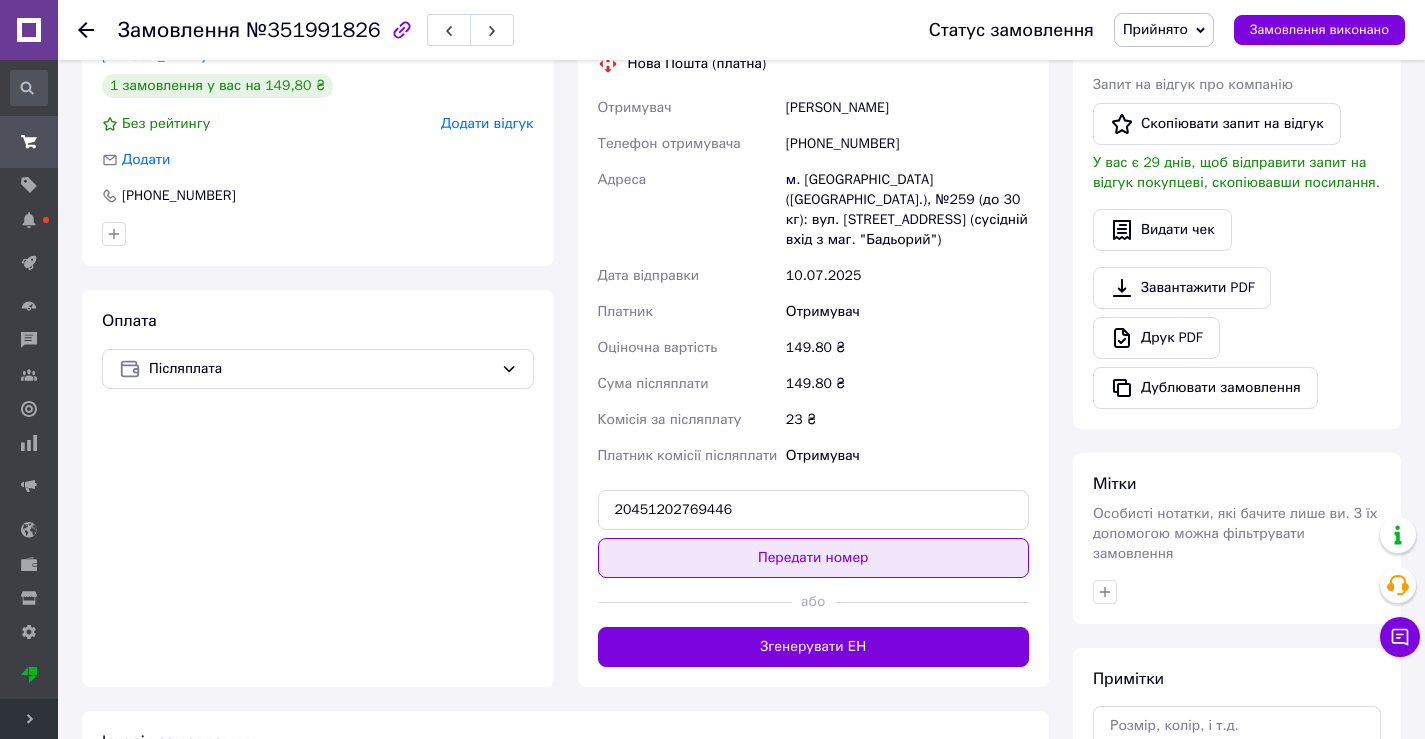 click on "Передати номер" at bounding box center (814, 558) 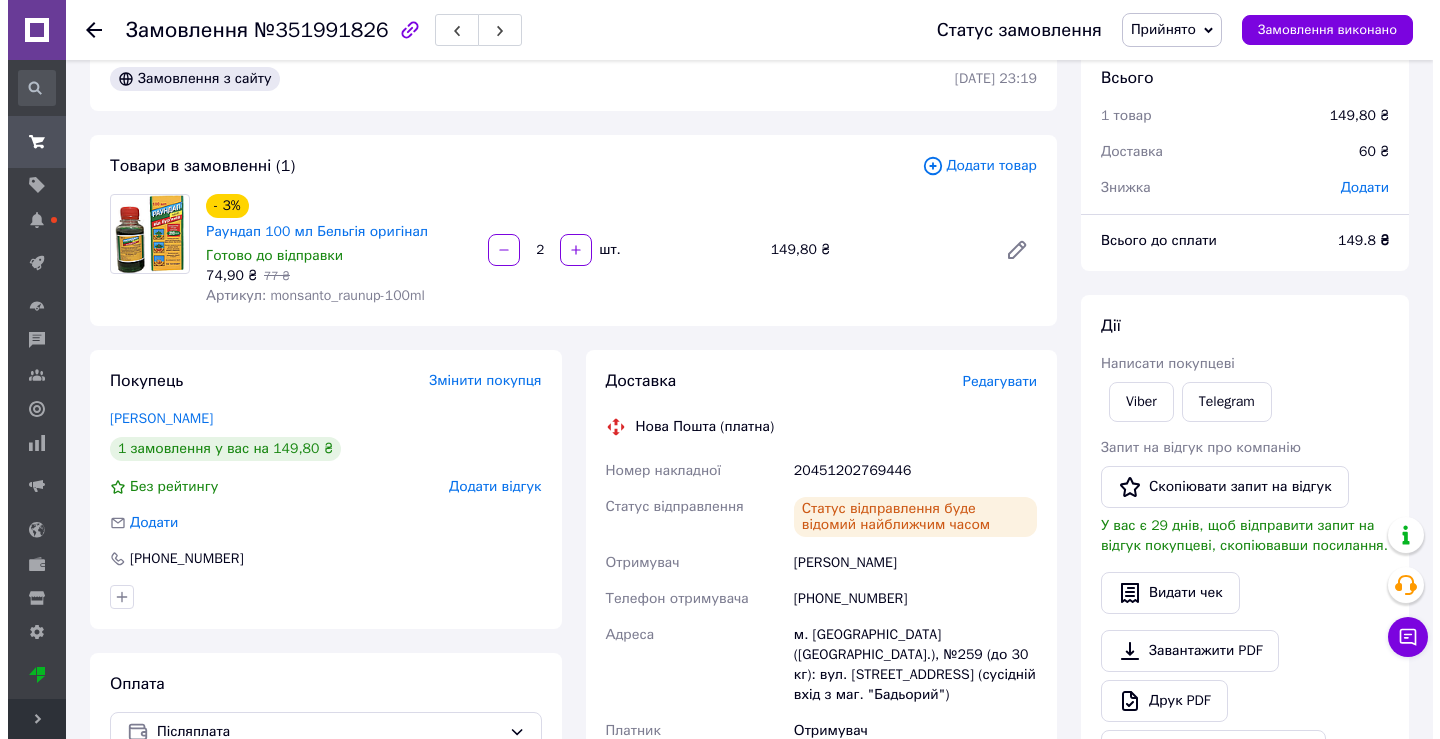 scroll, scrollTop: 0, scrollLeft: 0, axis: both 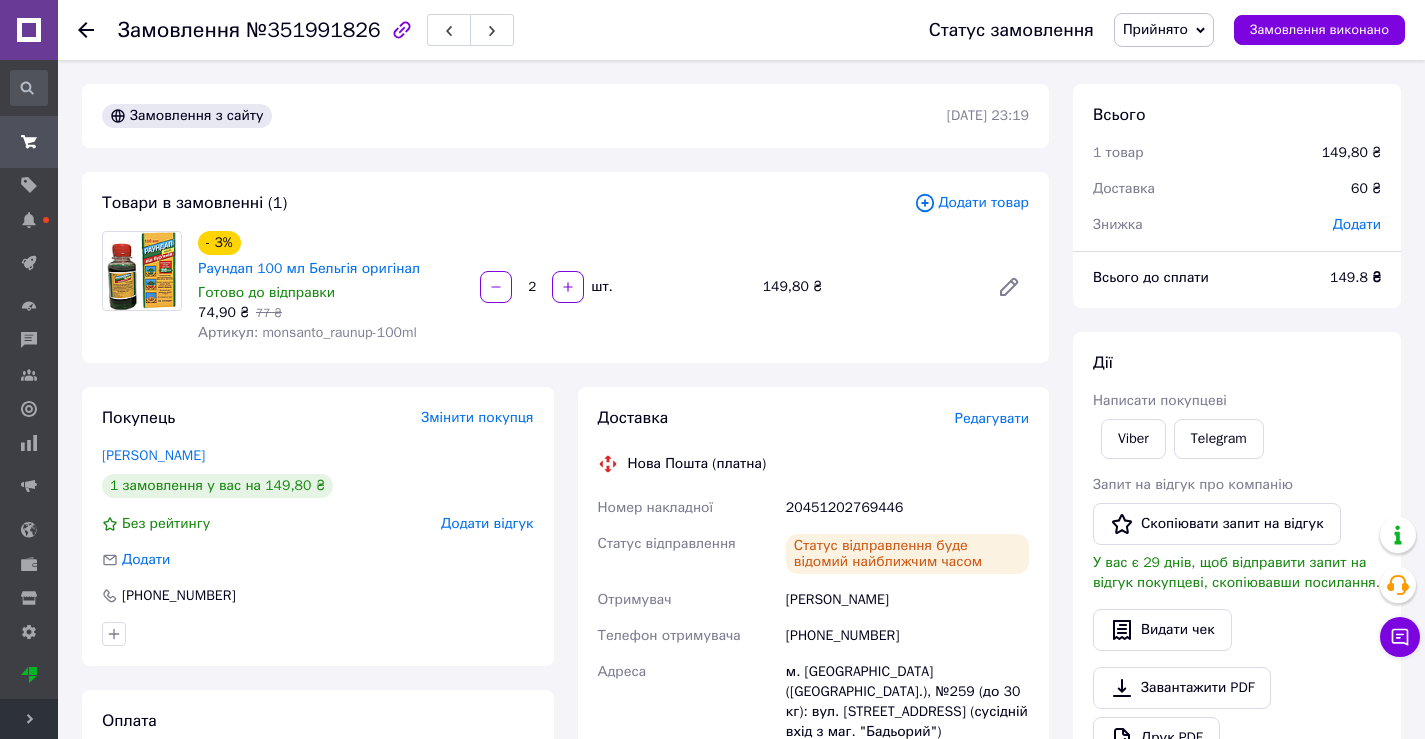 click on "Прийнято" at bounding box center (1164, 30) 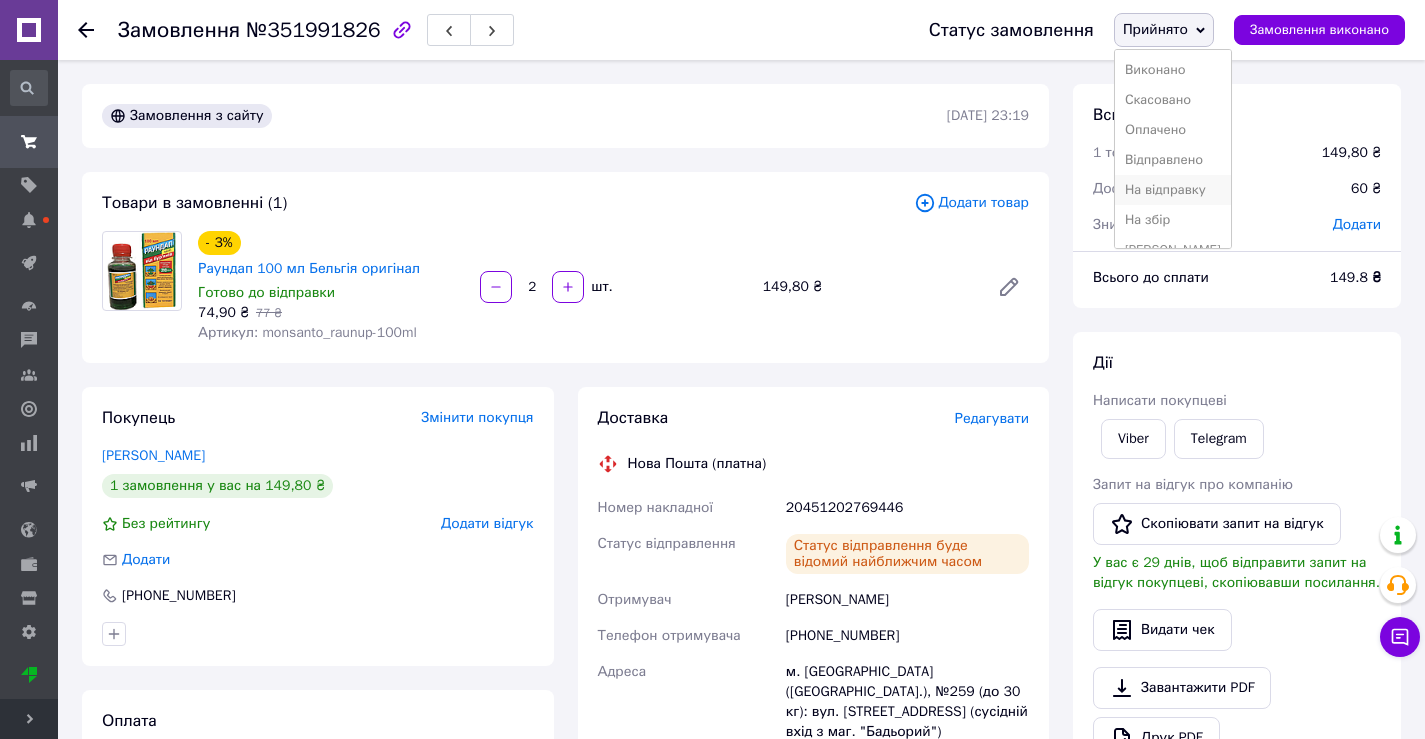 click on "На відправку" at bounding box center [1173, 190] 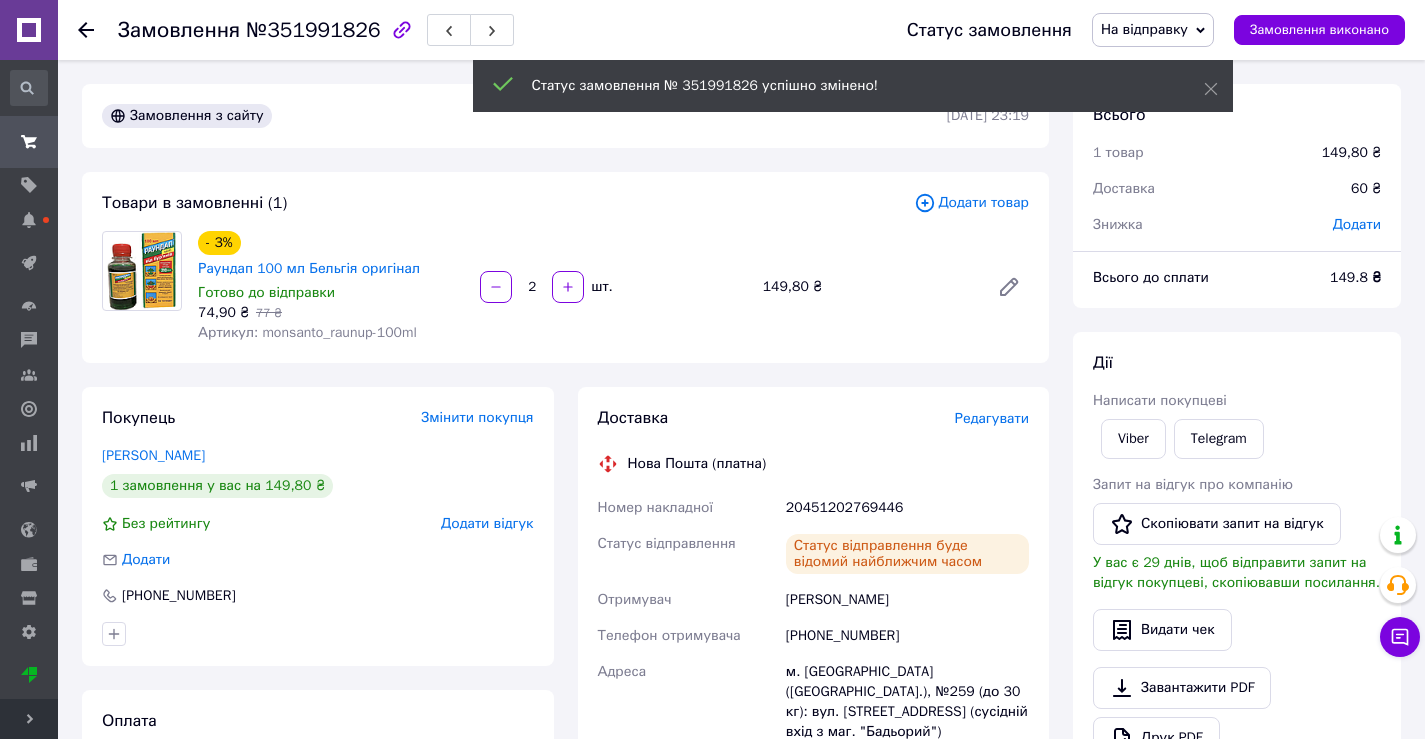 click 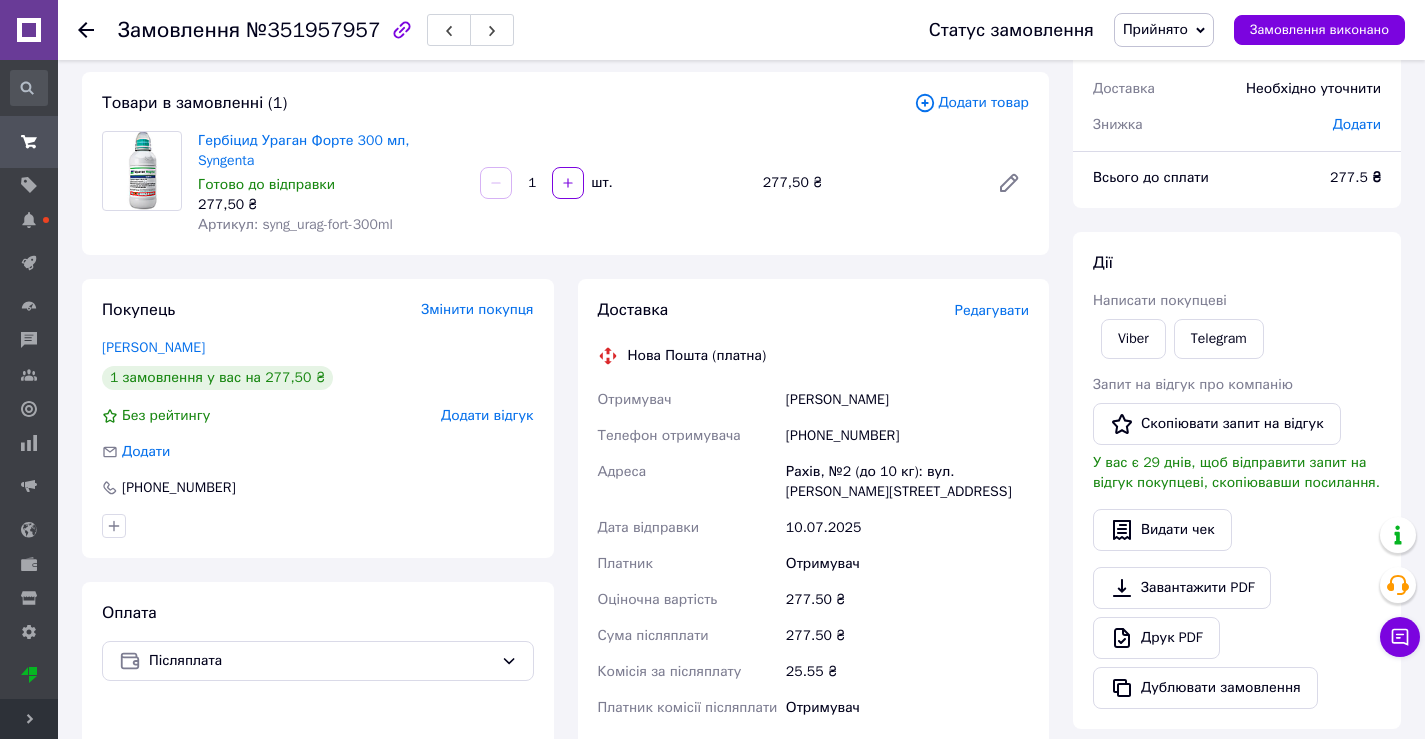 scroll, scrollTop: 0, scrollLeft: 0, axis: both 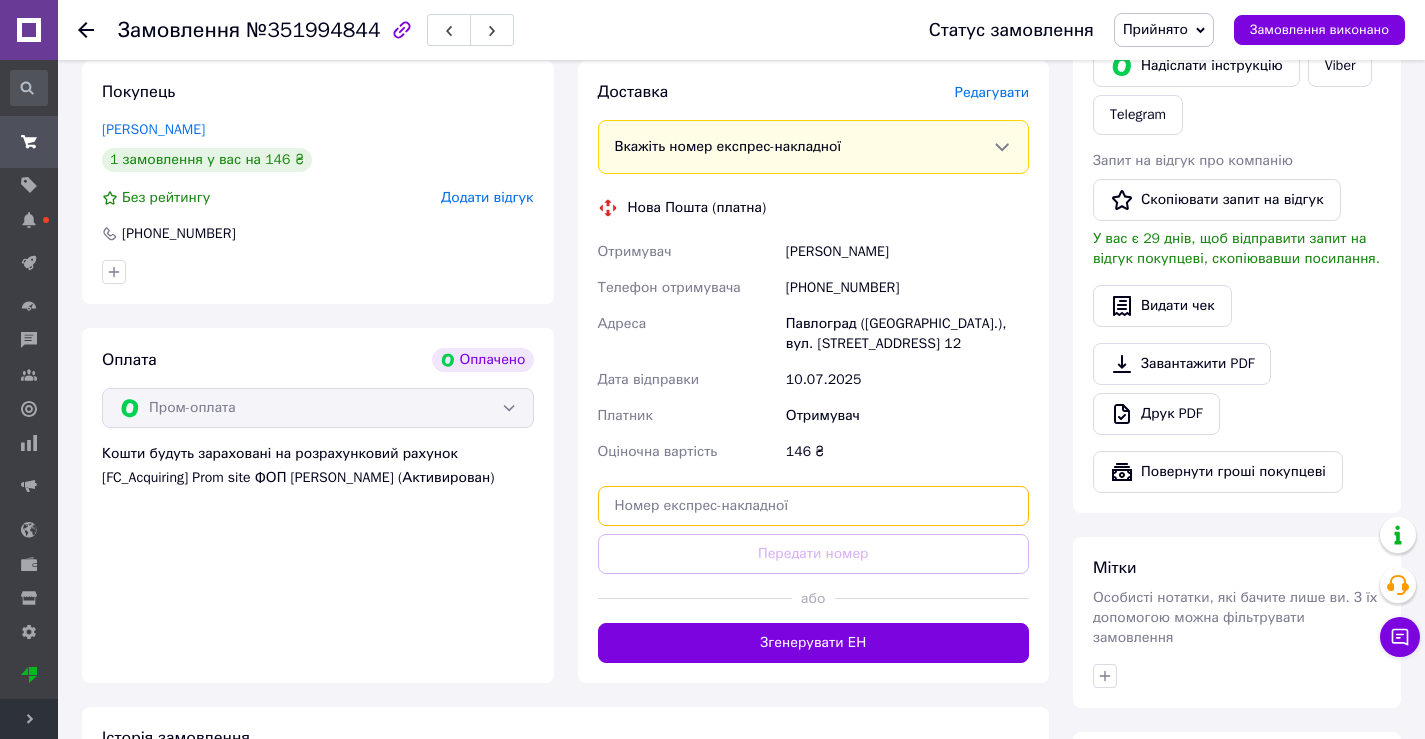 click at bounding box center (814, 506) 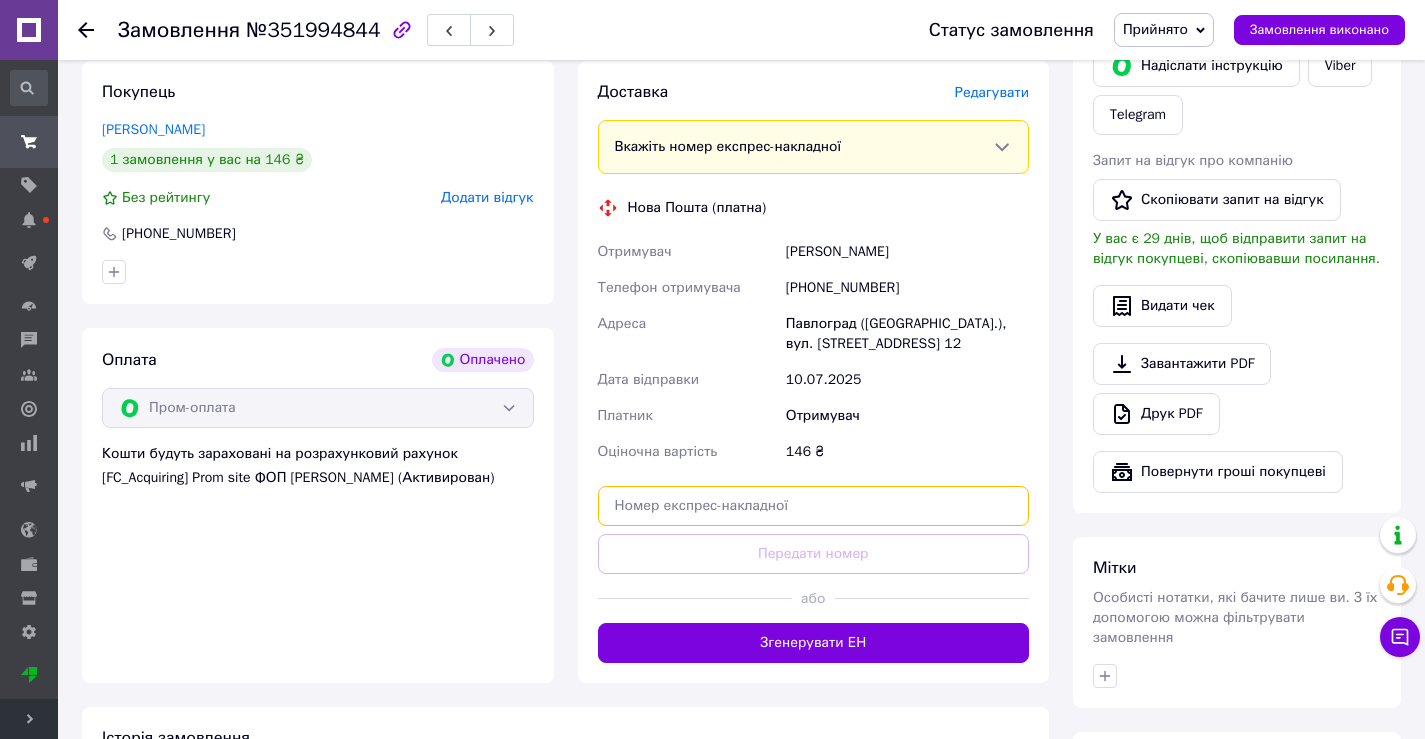 paste on "20451202779901" 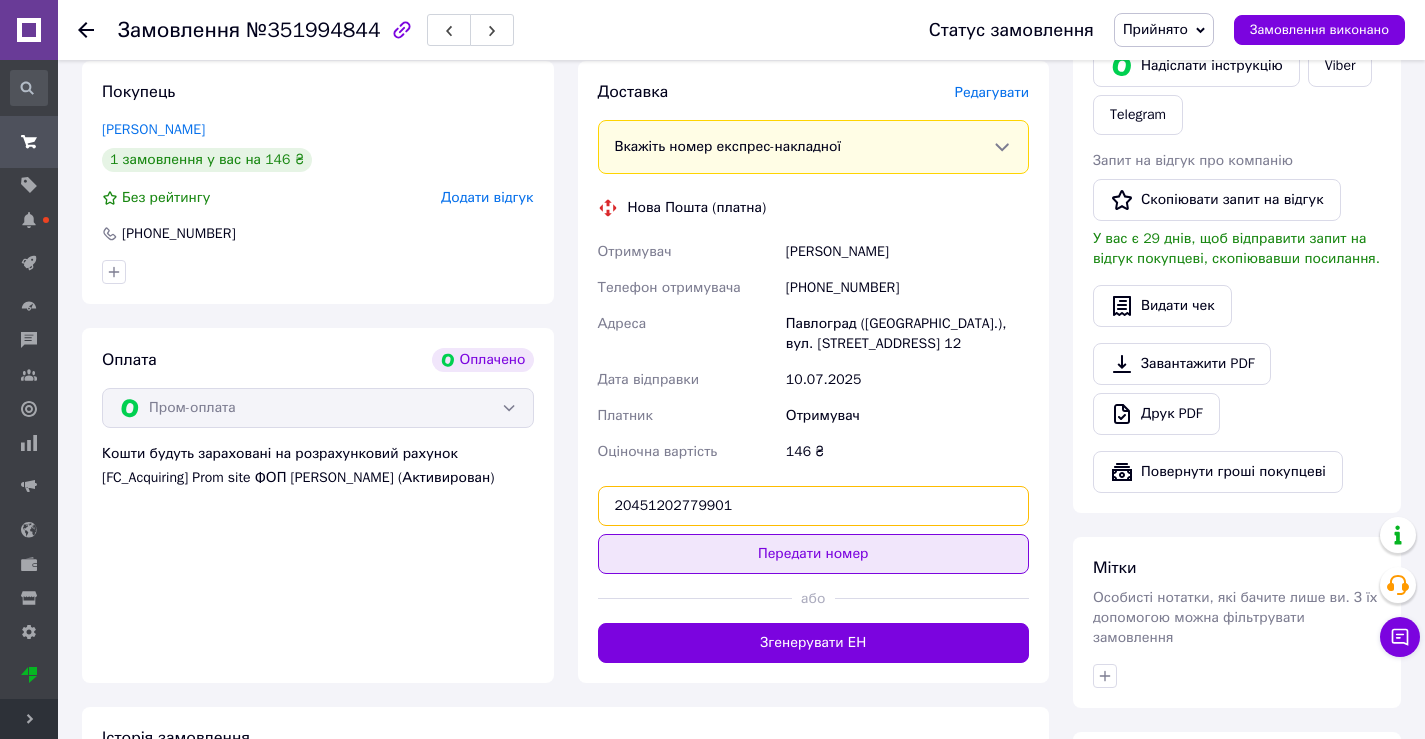 type on "20451202779901" 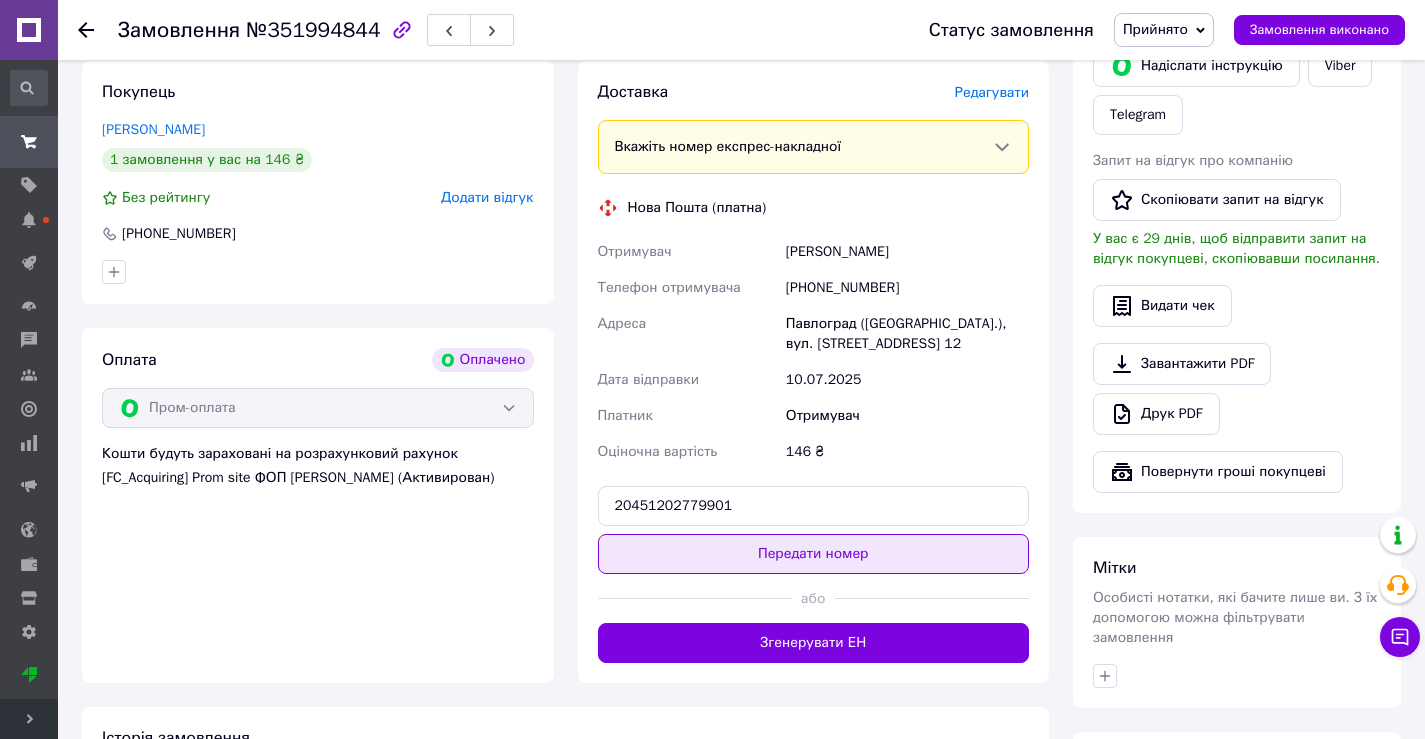 click on "Передати номер" at bounding box center [814, 554] 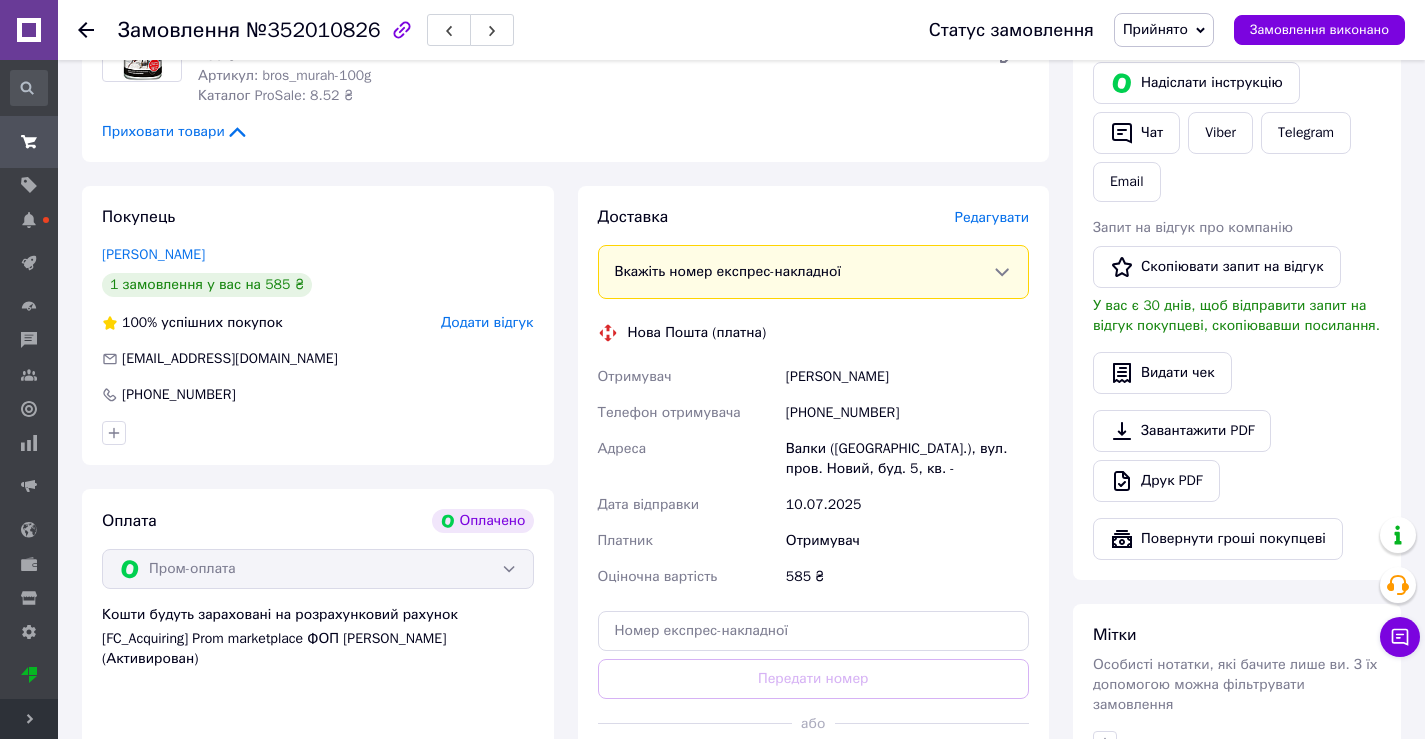 scroll, scrollTop: 500, scrollLeft: 0, axis: vertical 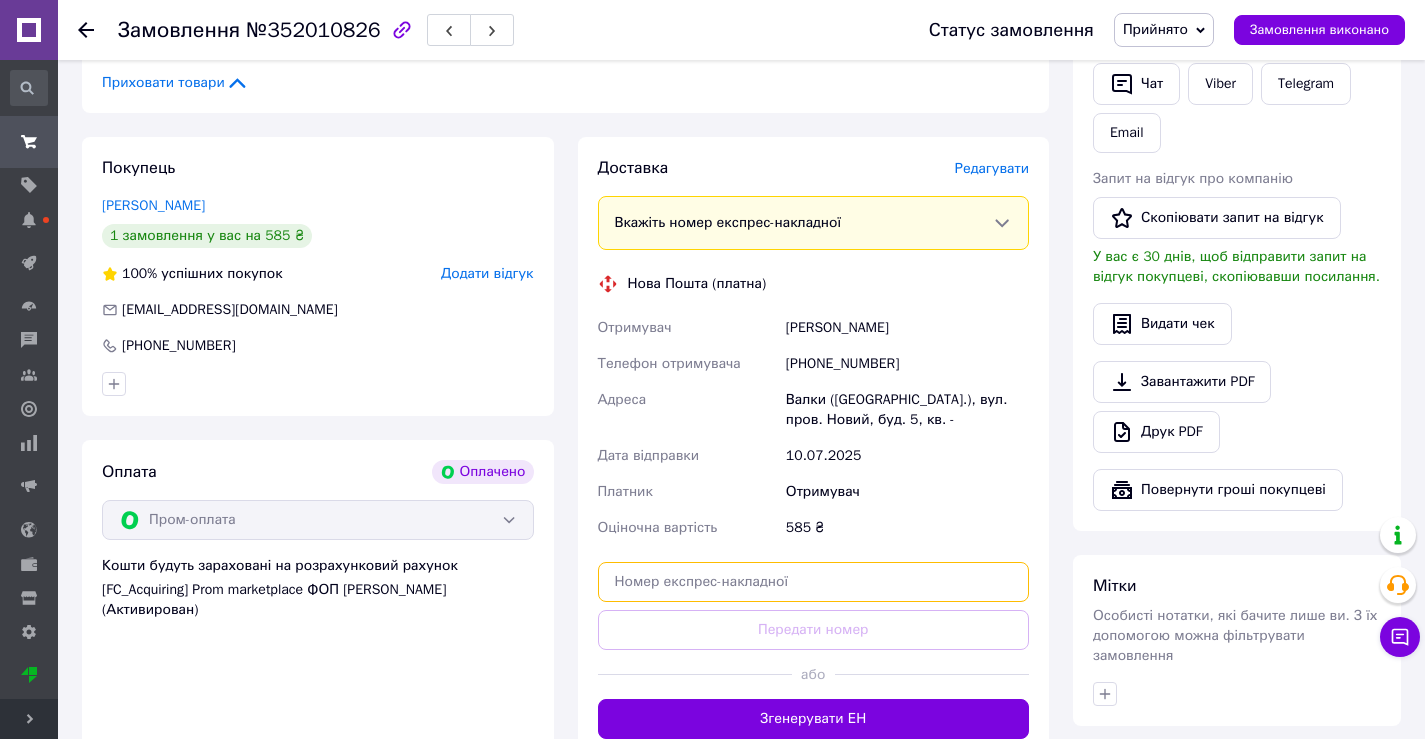 click at bounding box center (814, 582) 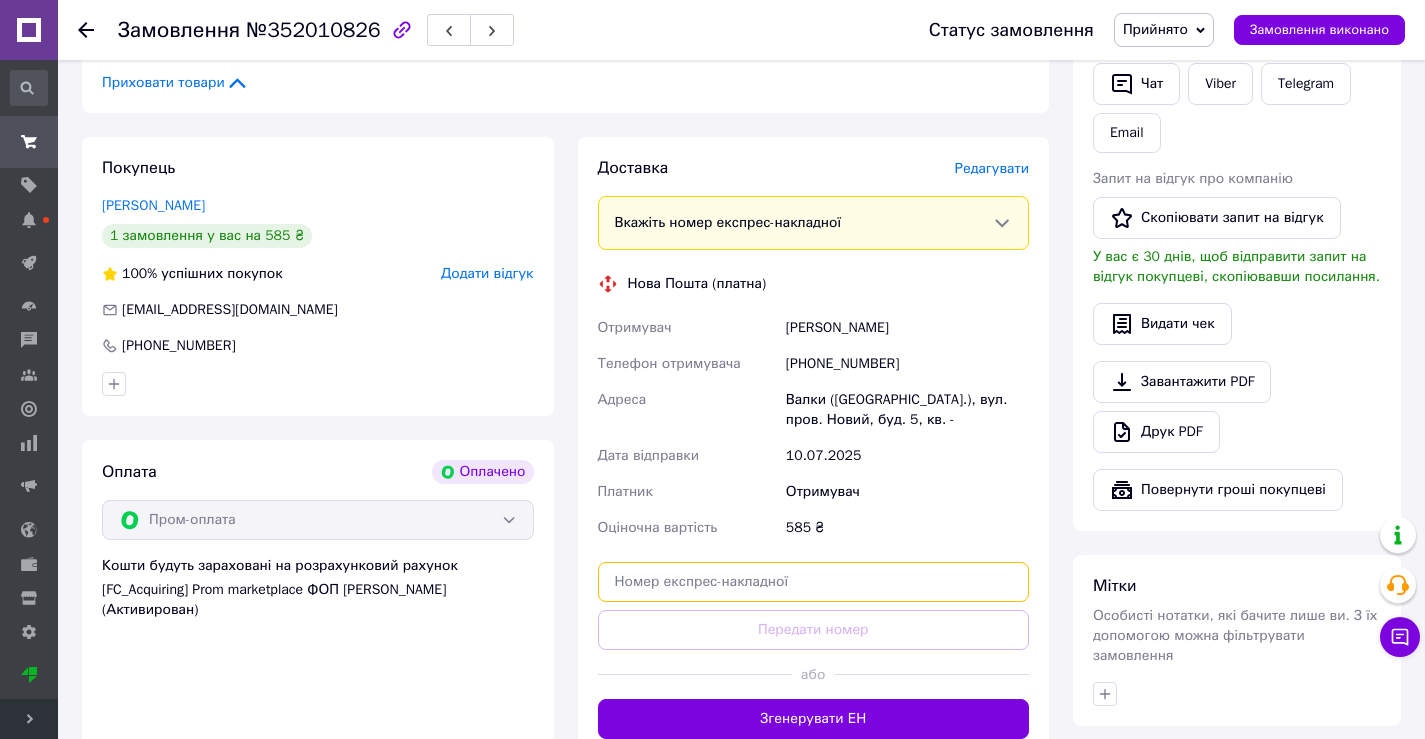 paste on "20451202789515" 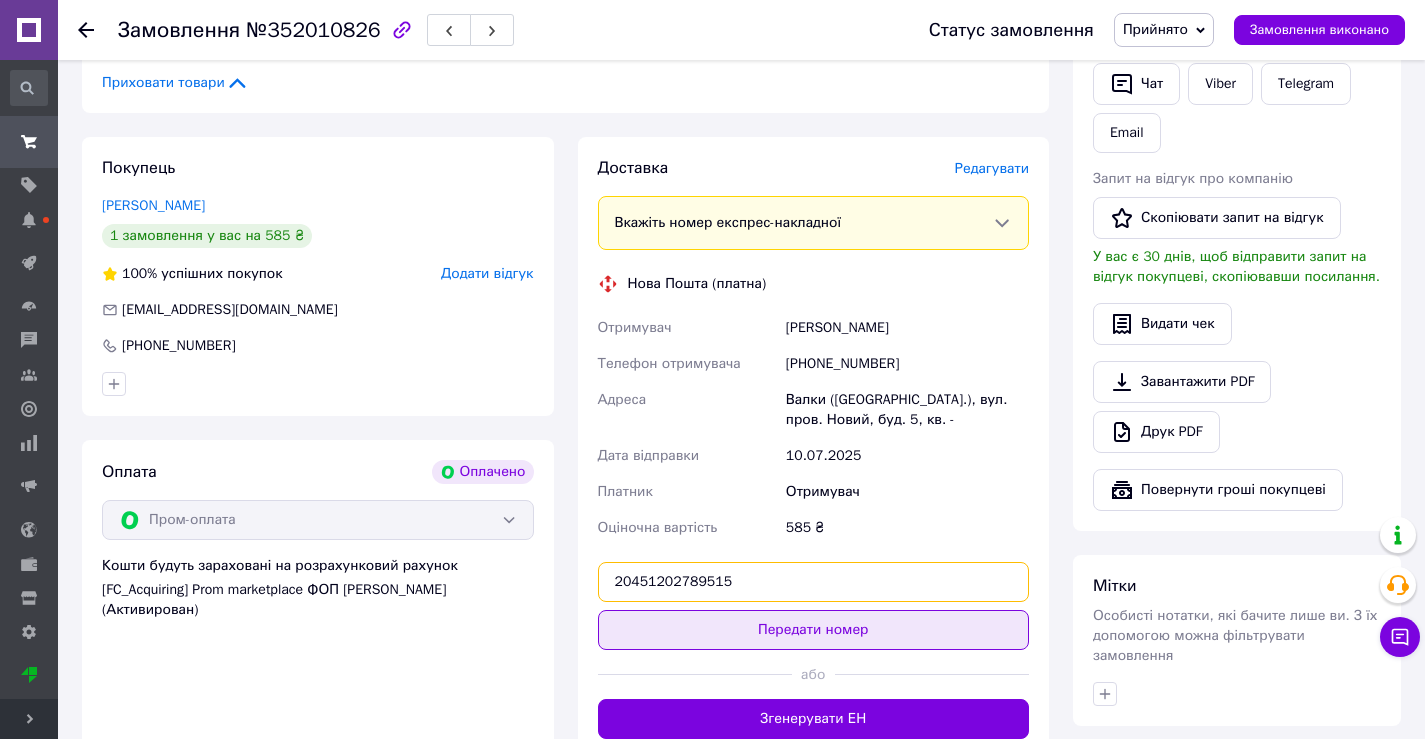 type on "20451202789515" 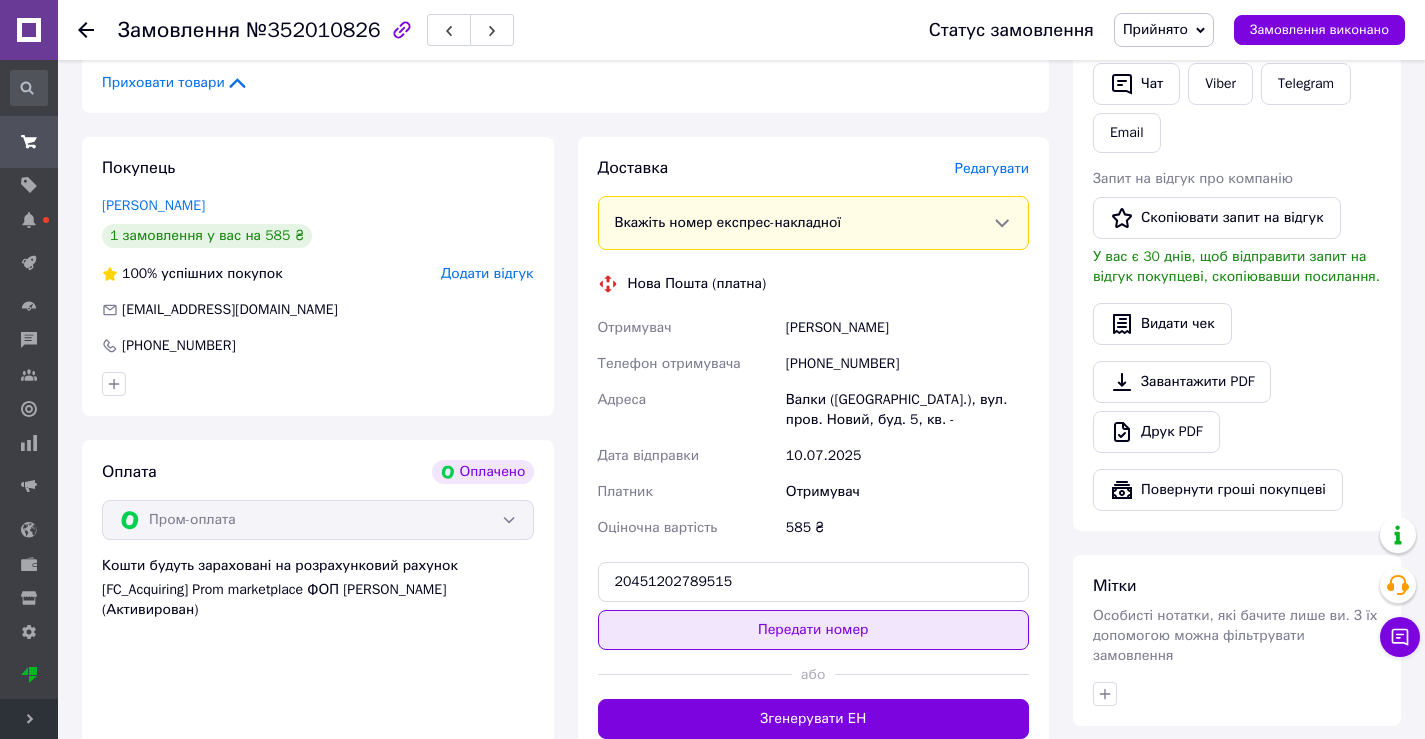 click on "Передати номер" at bounding box center [814, 630] 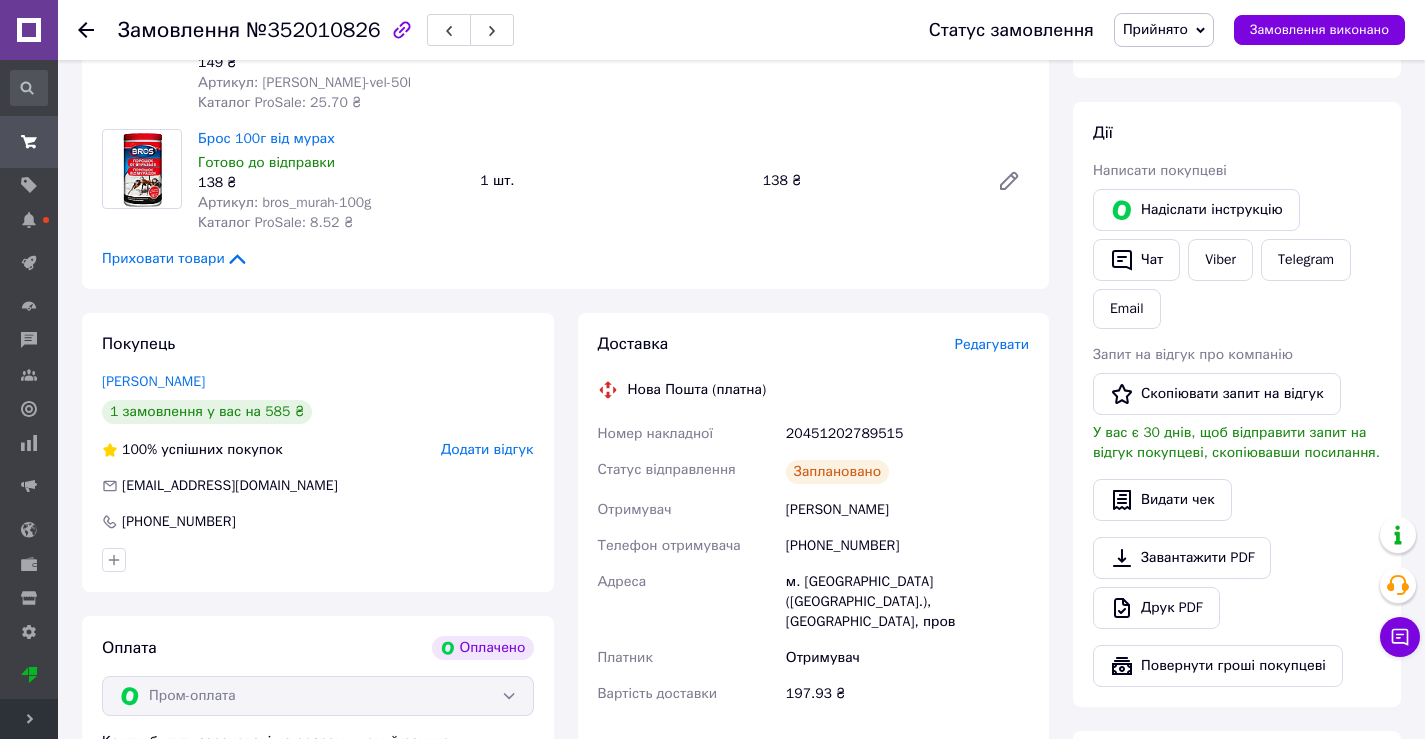 scroll, scrollTop: 453, scrollLeft: 0, axis: vertical 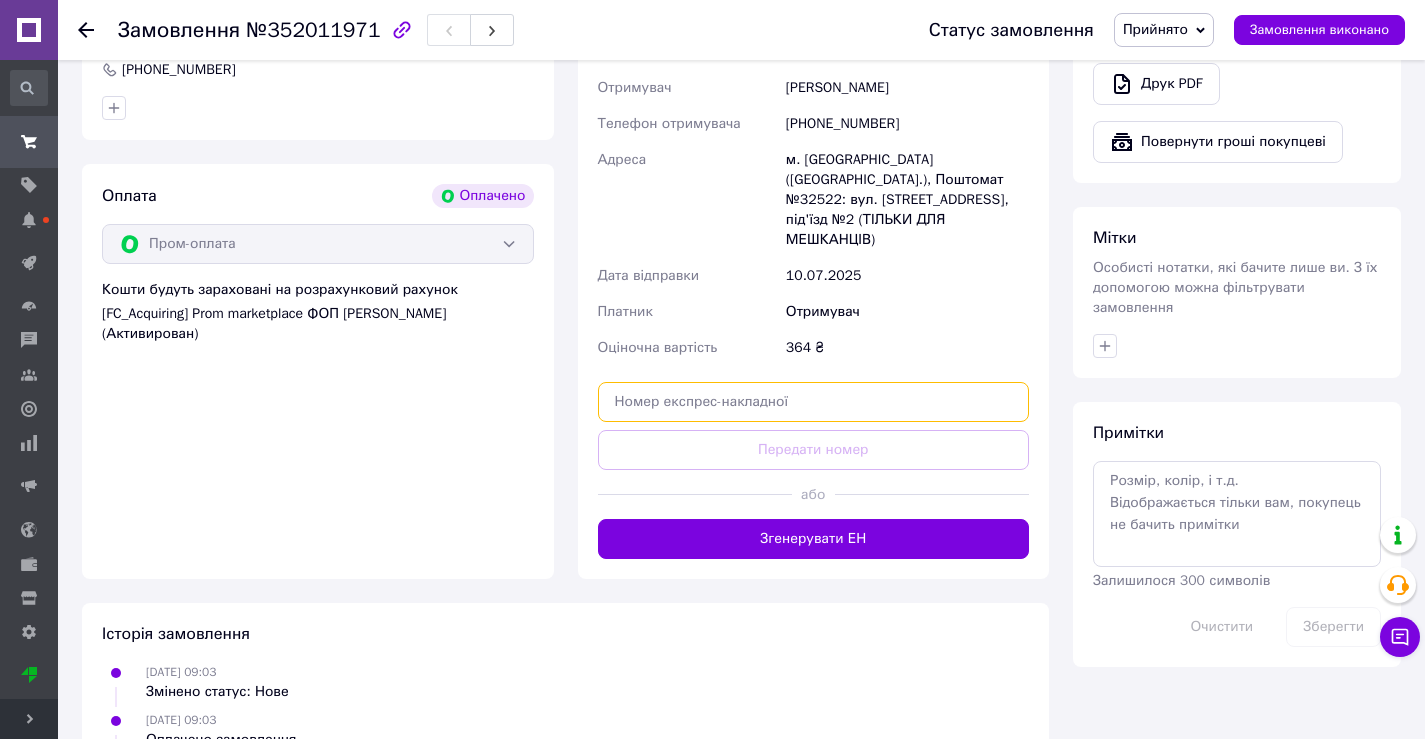 click at bounding box center [814, 402] 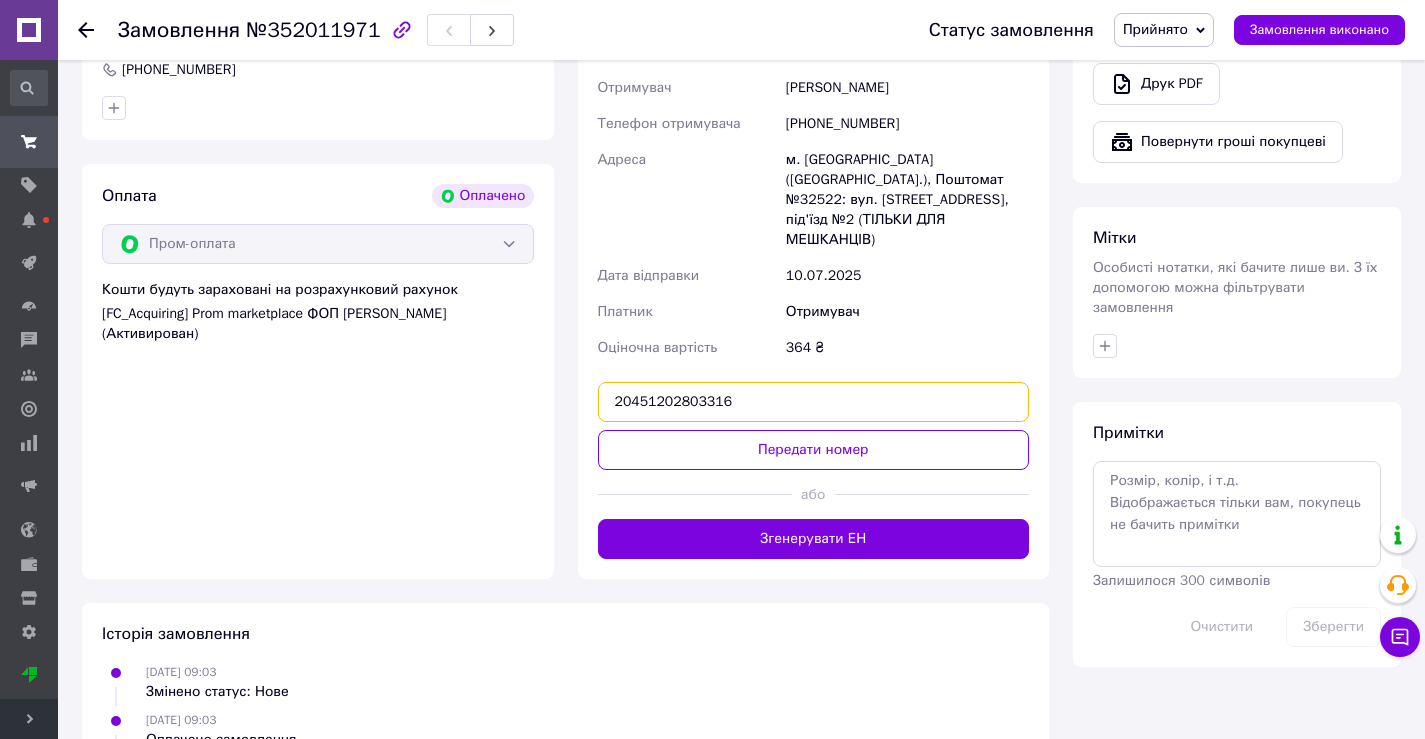 type on "20451202803316" 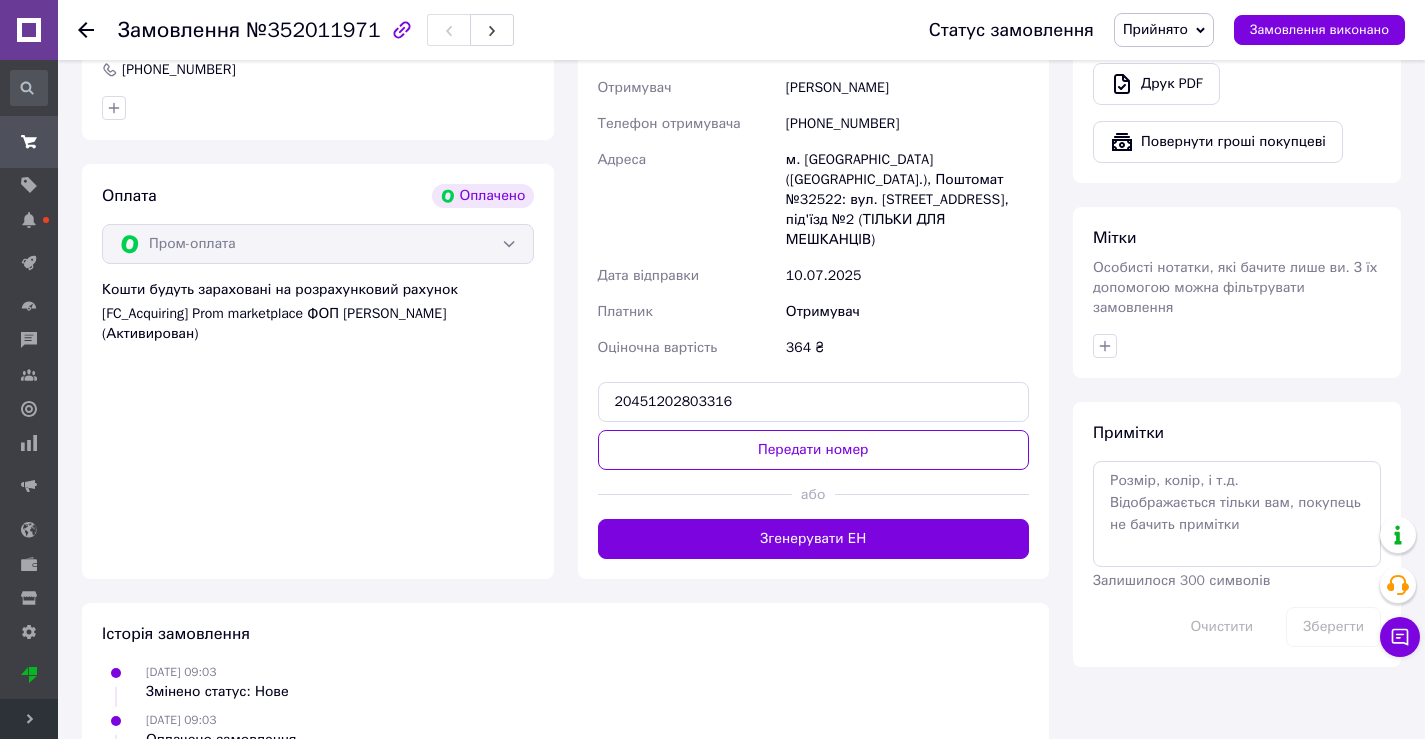 click on "Доставка Редагувати Вкажіть номер експрес-накладної Обов'язково введіть номер експрес-накладної,
якщо створювали її не на цій сторінці. У разі,
якщо номер ЕН не буде доданий, ми не зможемо
виплатити гроші за замовлення Мобільний номер покупця (із замовлення) повинен відповідати номеру отримувача за накладною Нова Пошта (платна) Отримувач Кравцова Алина Телефон отримувача +380638261028 Адреса м. Київ (Київська обл.), Поштомат №32522: вул. Лук'янівська, 9, під'їзд №2 (ТІЛЬКИ ДЛЯ МЕШКАНЦІВ) Дата відправки 10.07.2025 Платник Отримувач Оціночна вартість 364 ₴ 20451202803316 або" at bounding box center [814, 238] 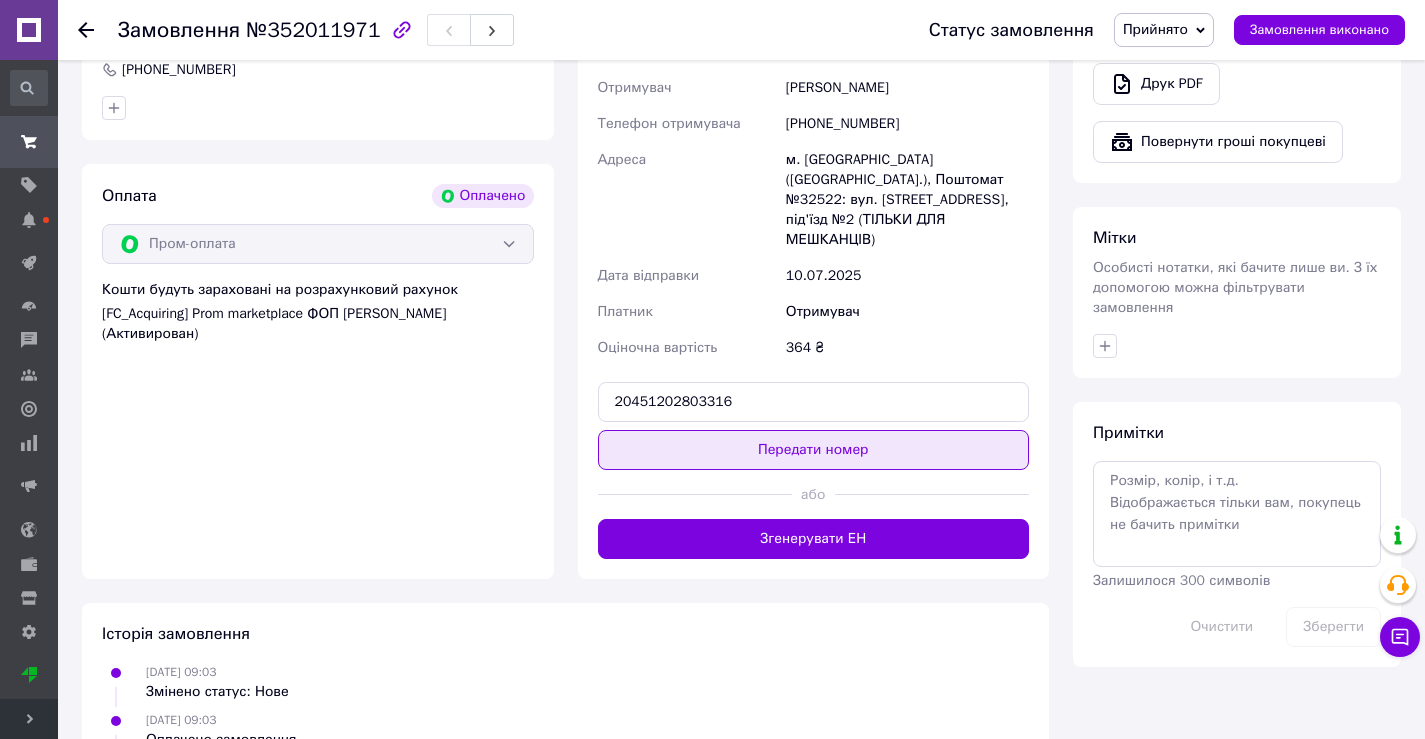 click on "Передати номер" at bounding box center [814, 450] 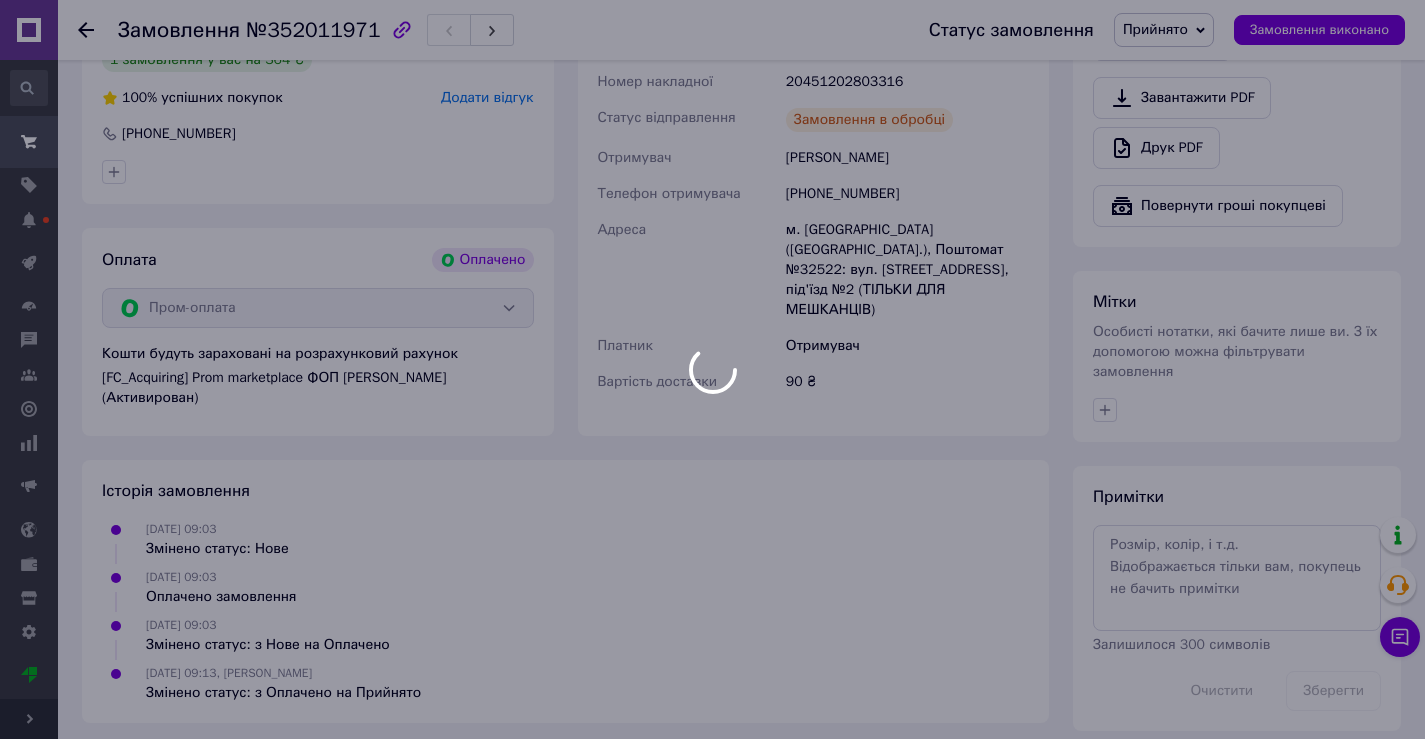 scroll, scrollTop: 784, scrollLeft: 0, axis: vertical 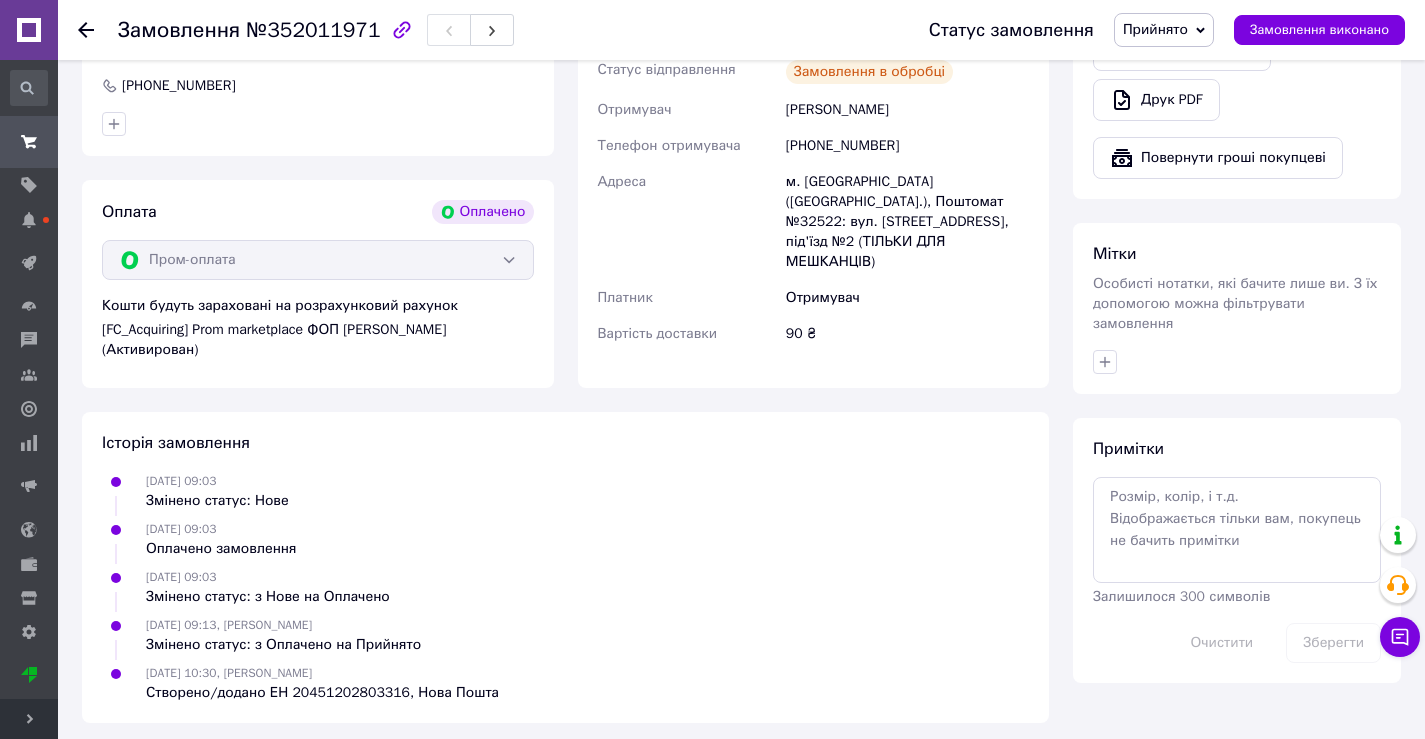 click 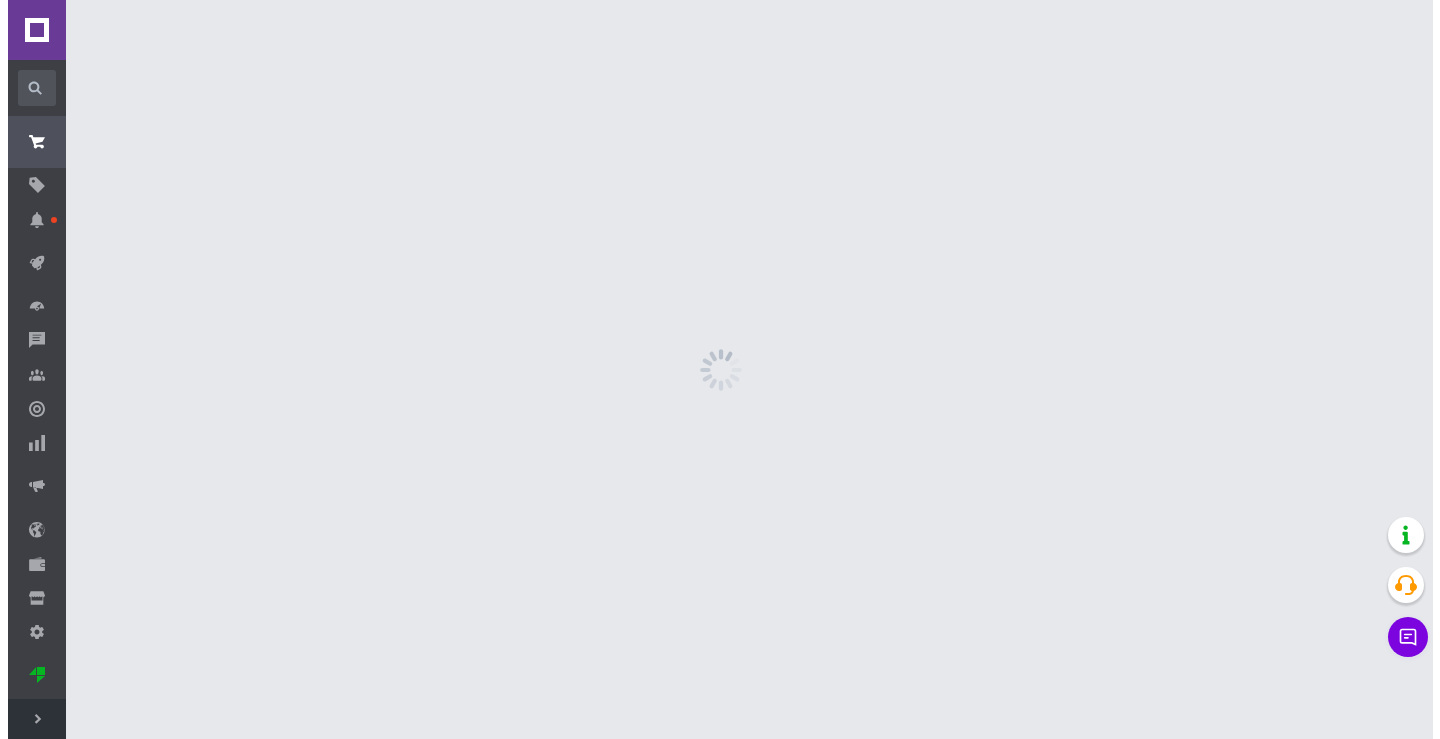 scroll, scrollTop: 0, scrollLeft: 0, axis: both 